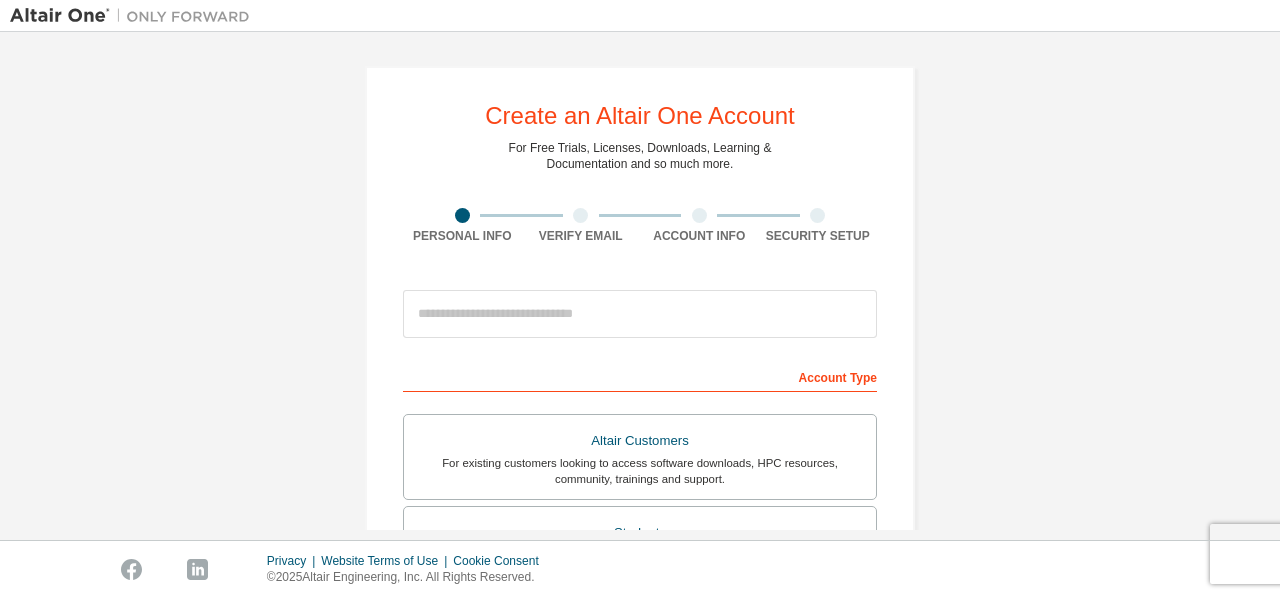 scroll, scrollTop: 0, scrollLeft: 0, axis: both 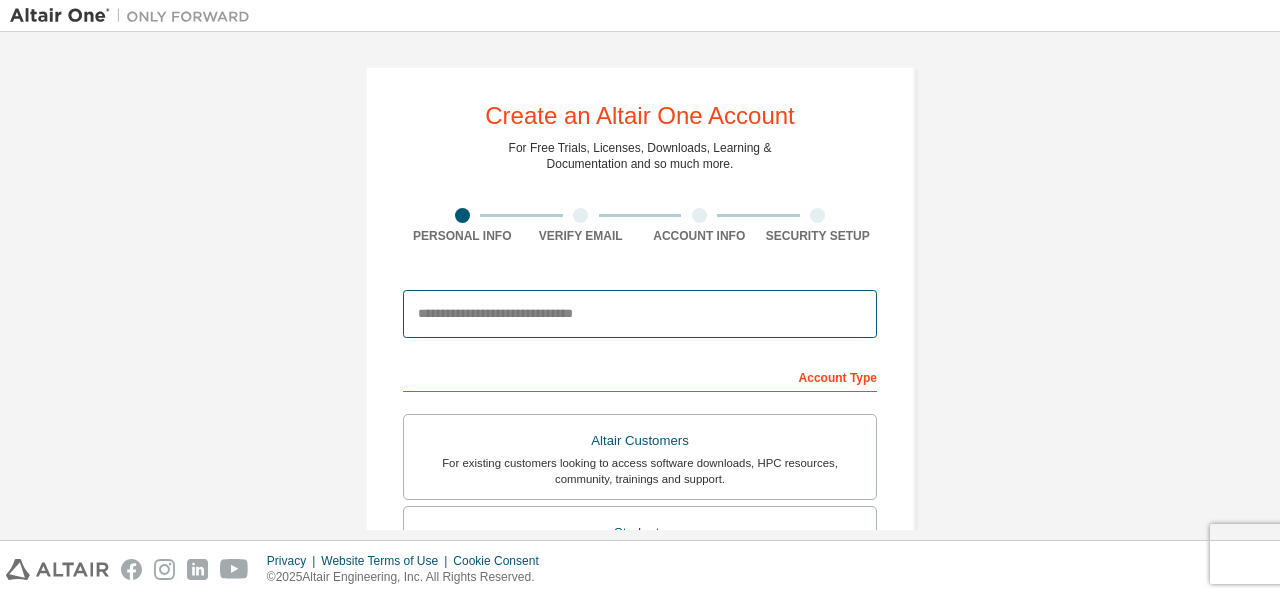 click at bounding box center [640, 314] 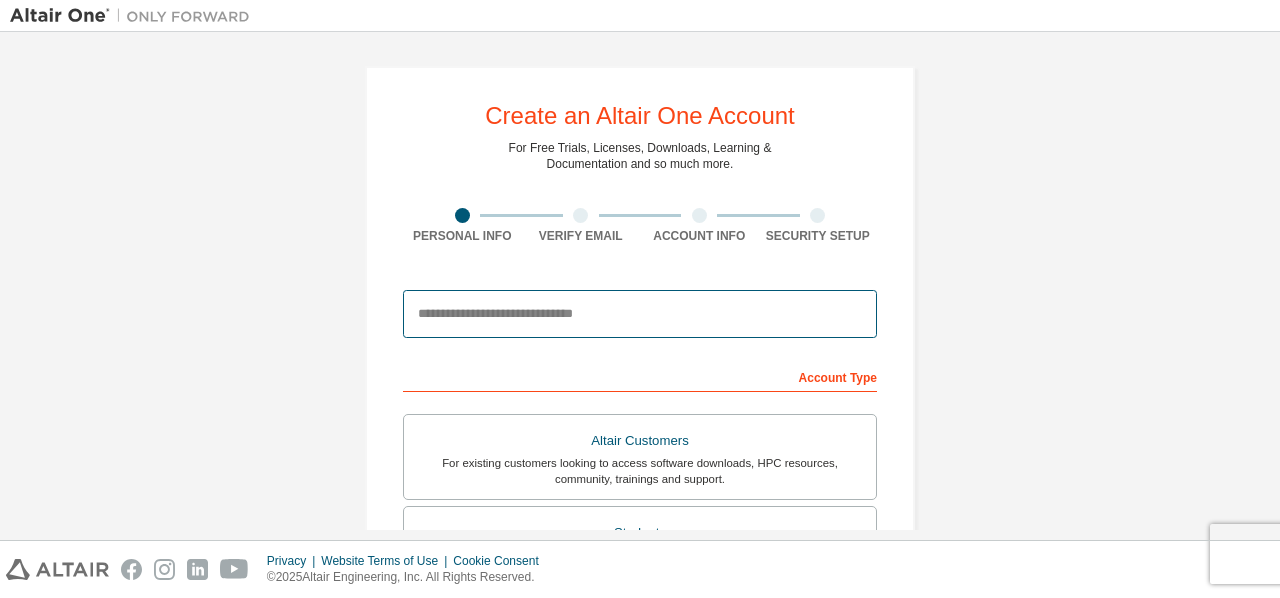 type on "**********" 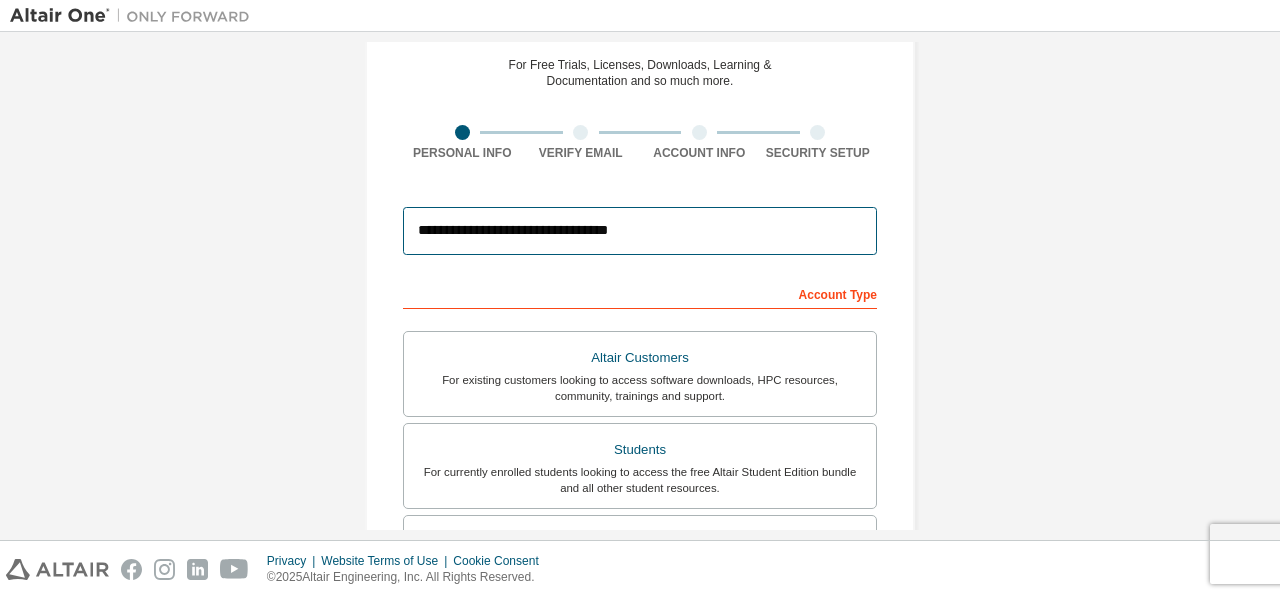 scroll, scrollTop: 0, scrollLeft: 0, axis: both 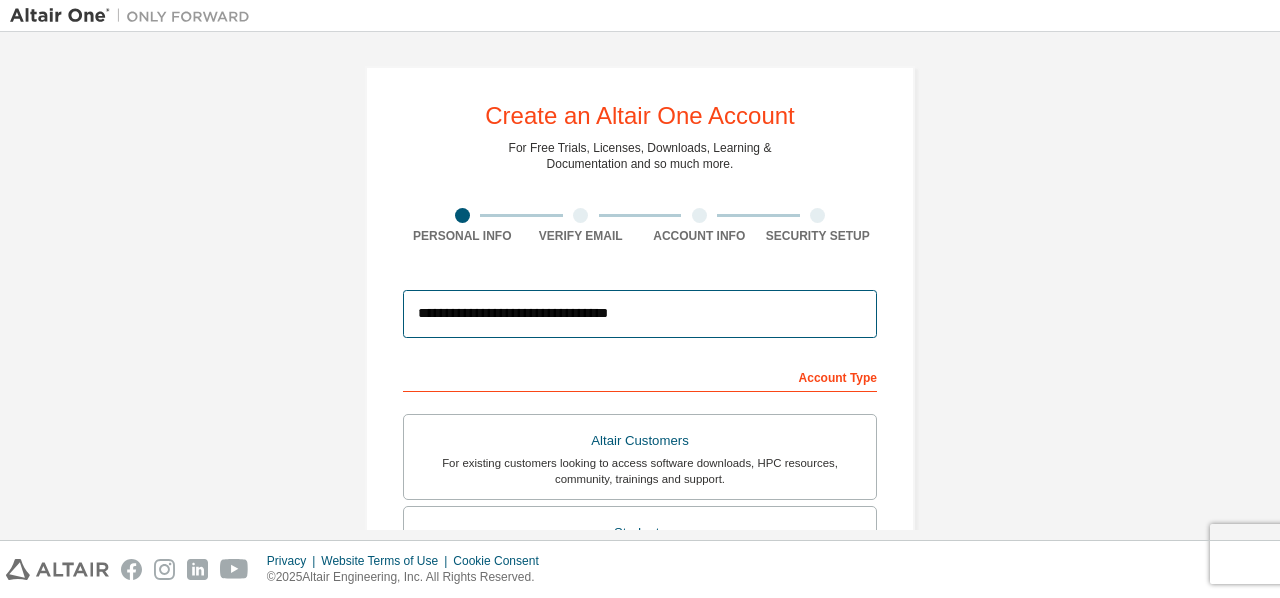 click on "**********" at bounding box center [640, 314] 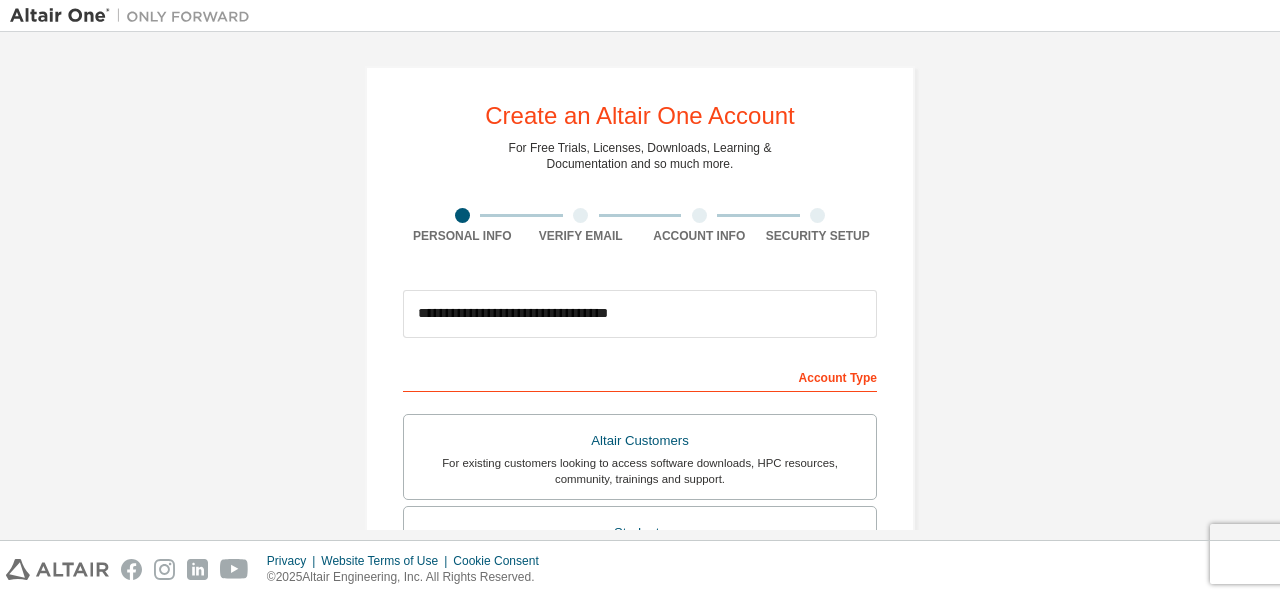 drag, startPoint x: 1067, startPoint y: 3, endPoint x: 167, endPoint y: 347, distance: 963.50195 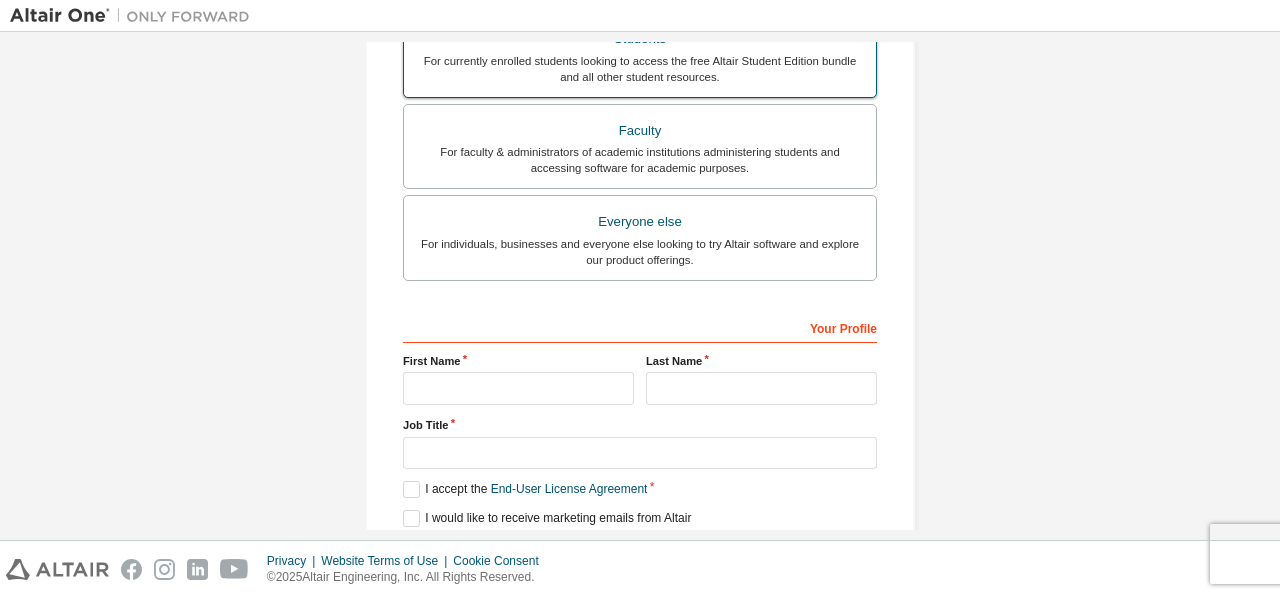 scroll, scrollTop: 500, scrollLeft: 0, axis: vertical 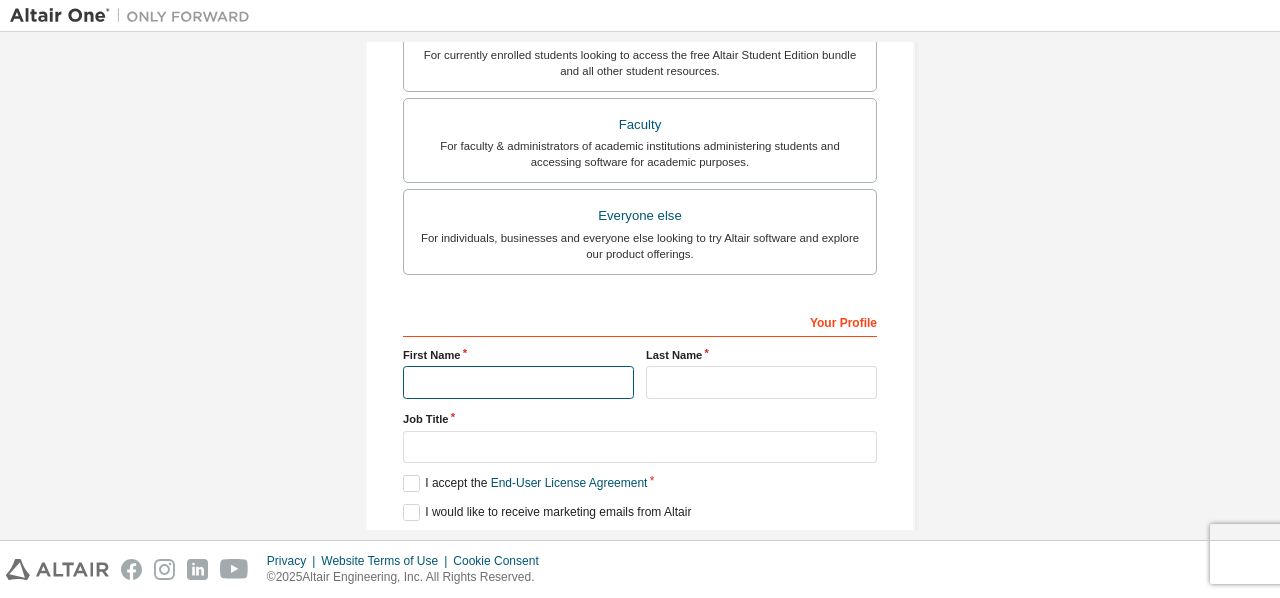 click at bounding box center [518, 382] 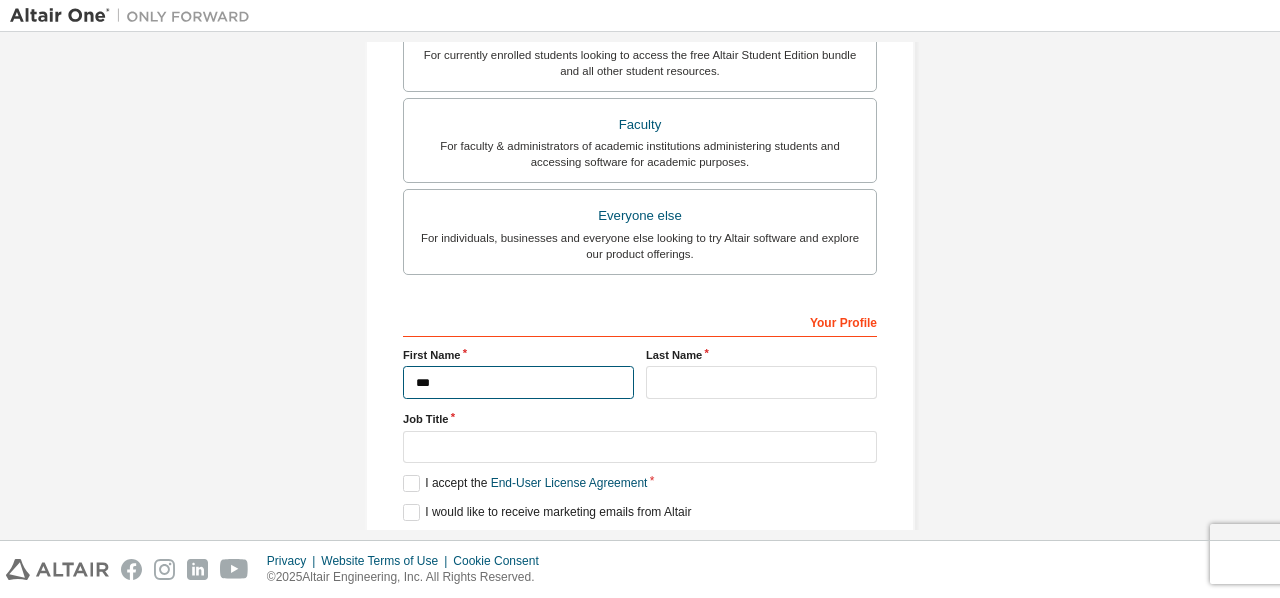 type on "***" 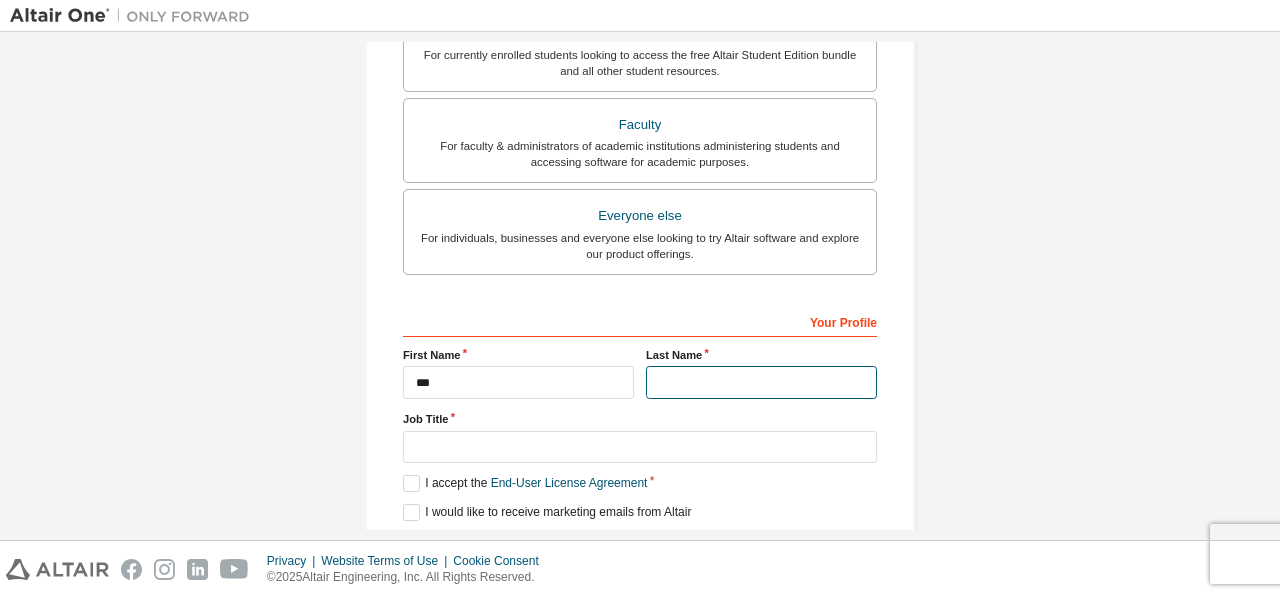 click at bounding box center [761, 382] 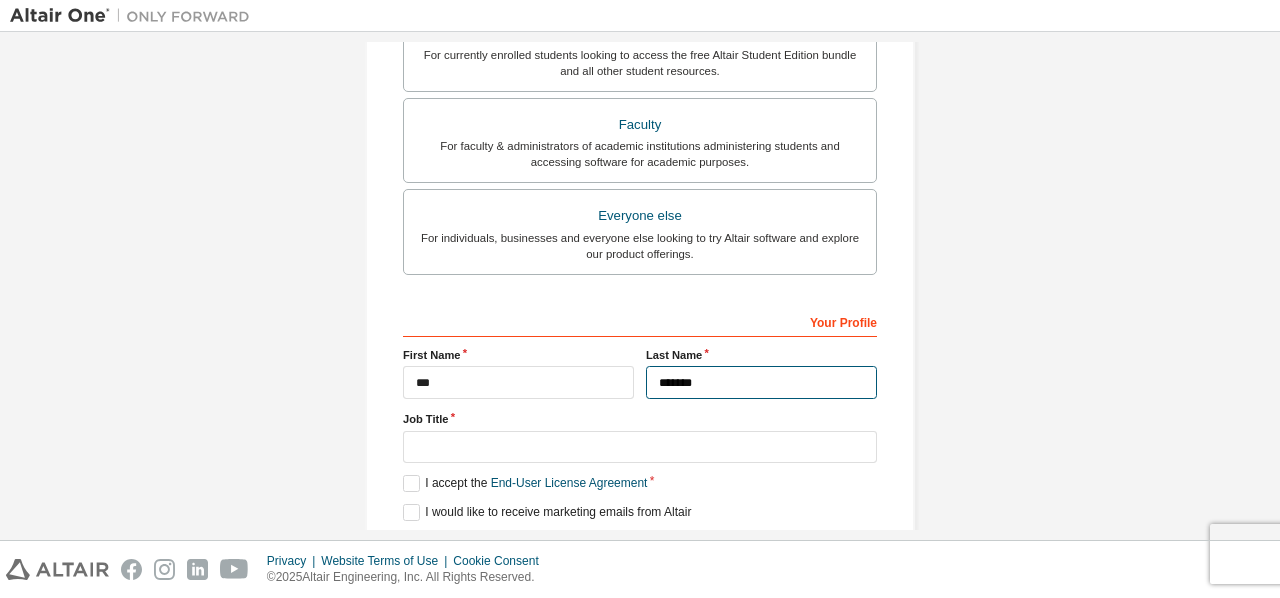 type on "*******" 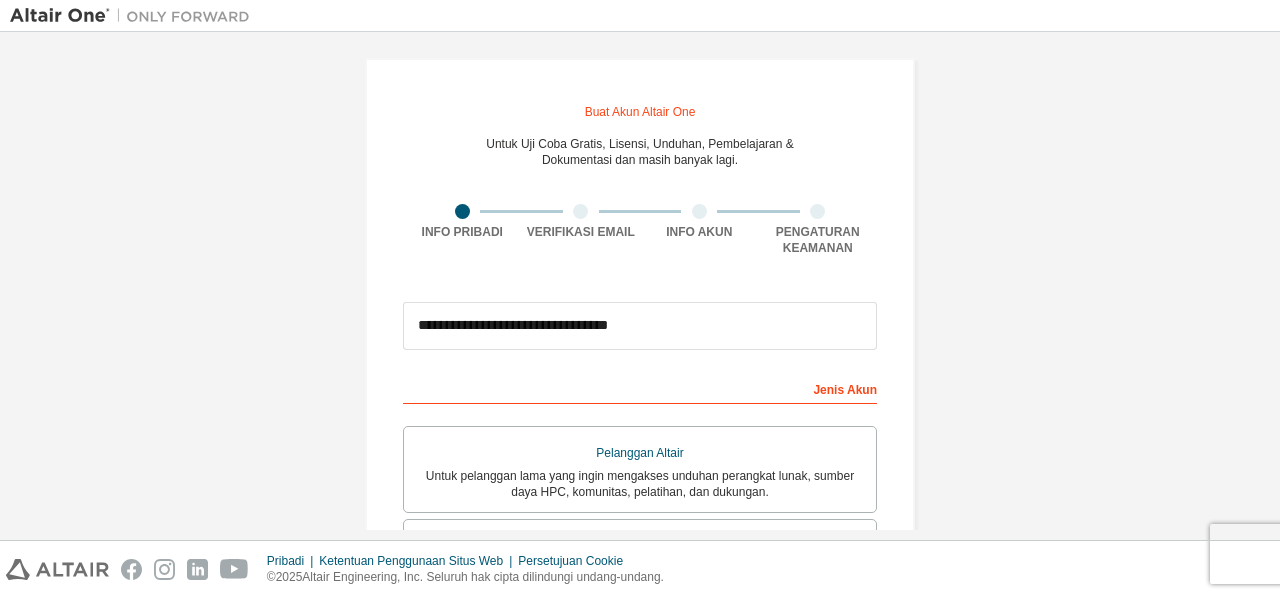 scroll, scrollTop: 0, scrollLeft: 0, axis: both 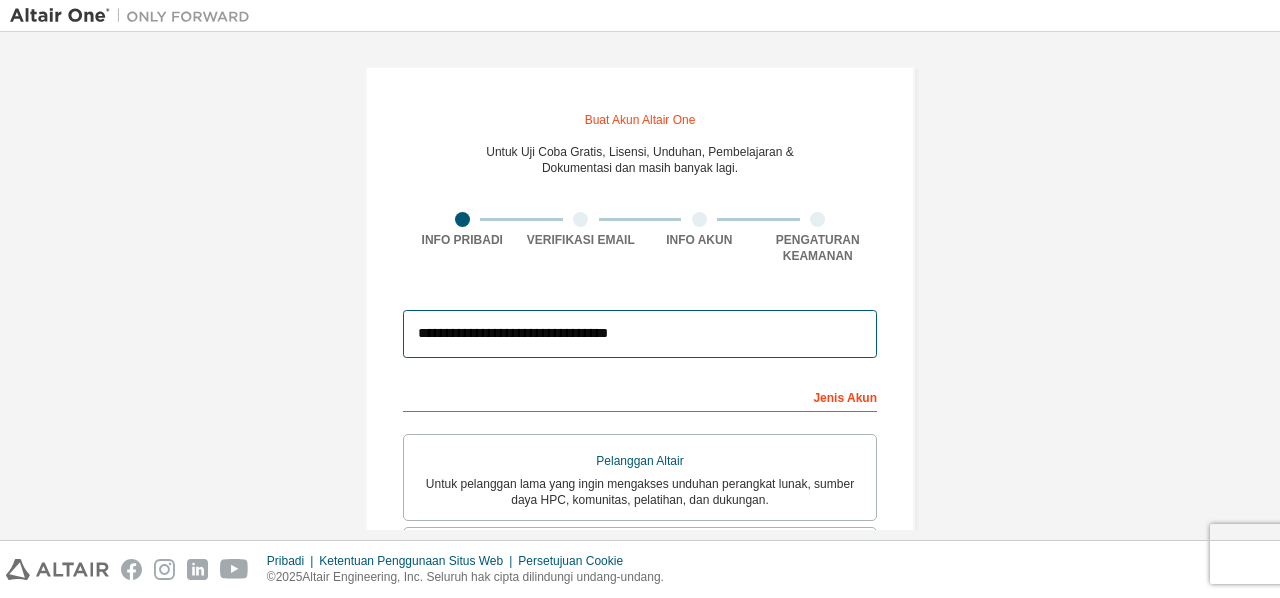 click on "**********" at bounding box center [640, 334] 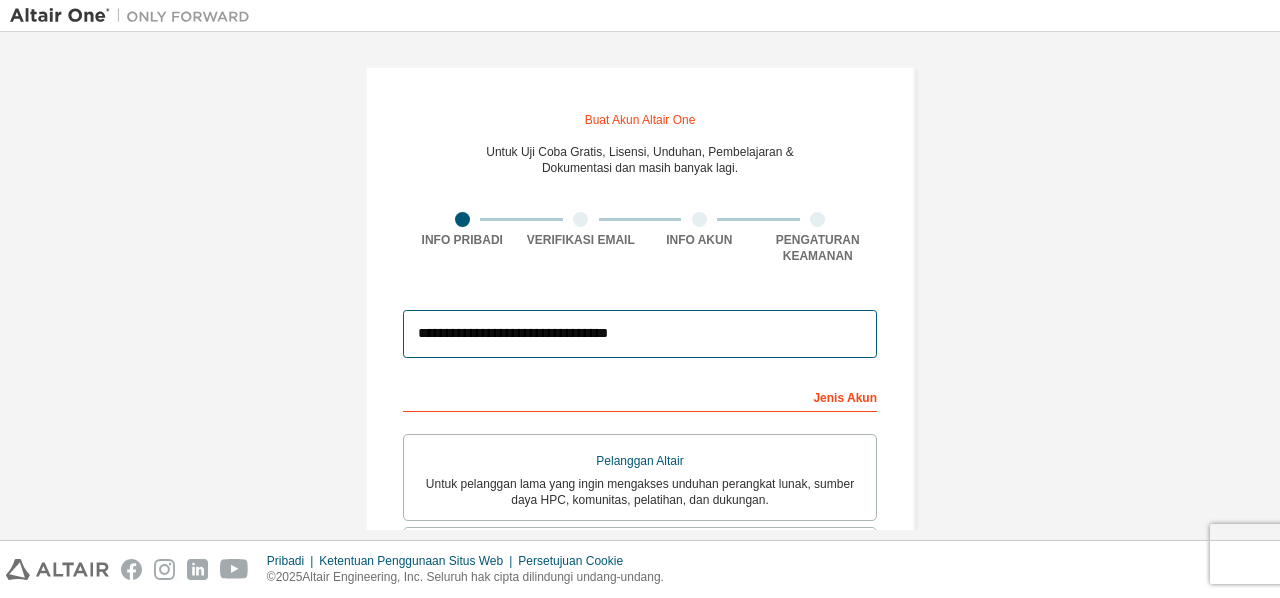 drag, startPoint x: 658, startPoint y: 332, endPoint x: 398, endPoint y: 331, distance: 260.00192 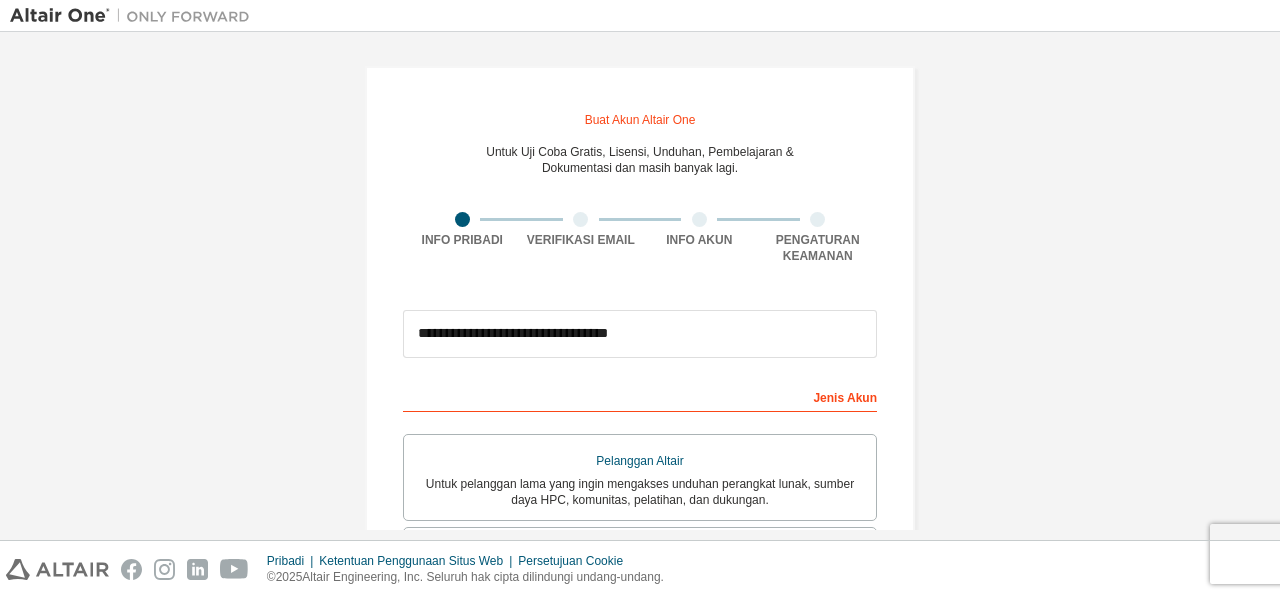 click on "Jenis Akun" at bounding box center (640, 396) 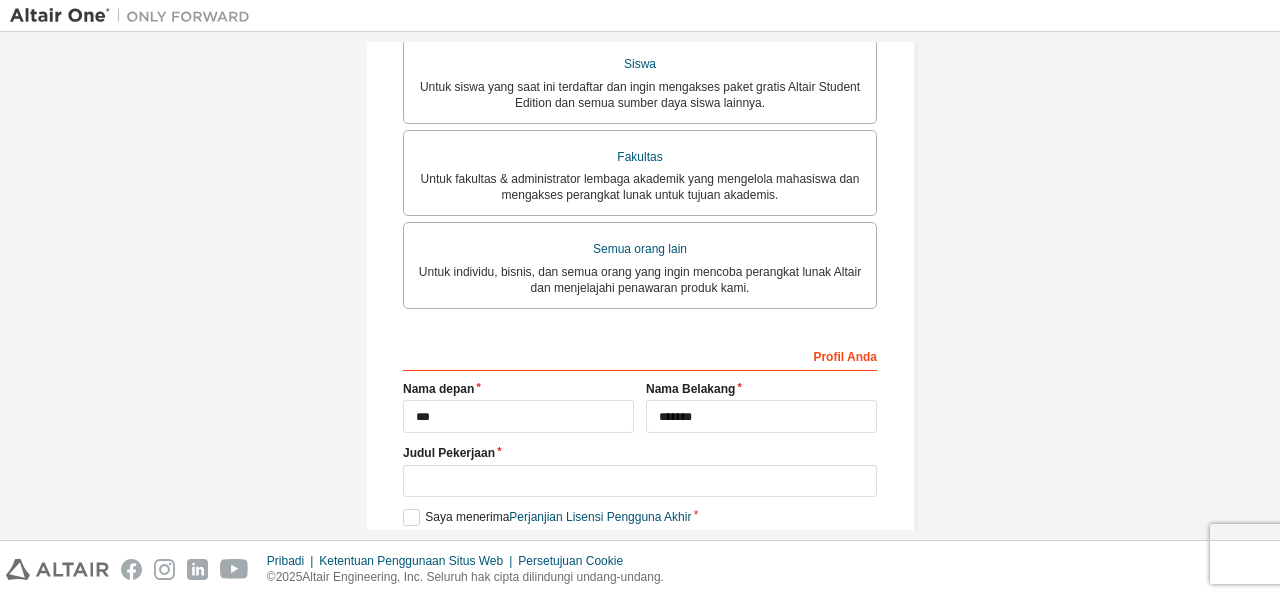 scroll, scrollTop: 590, scrollLeft: 0, axis: vertical 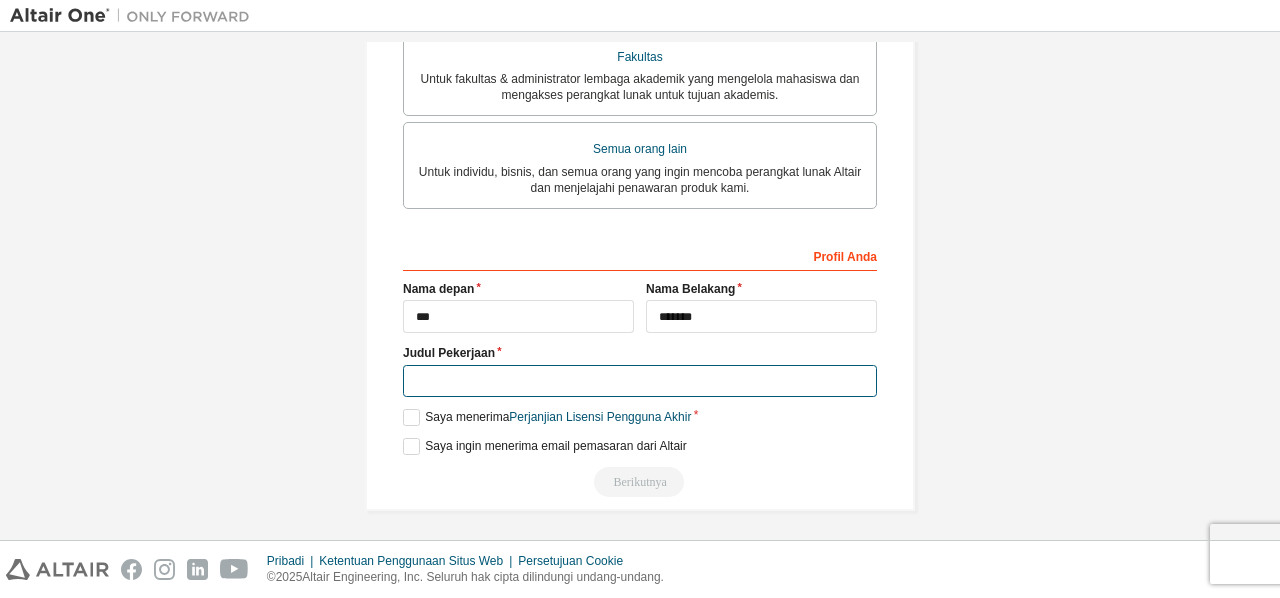 click at bounding box center (640, 381) 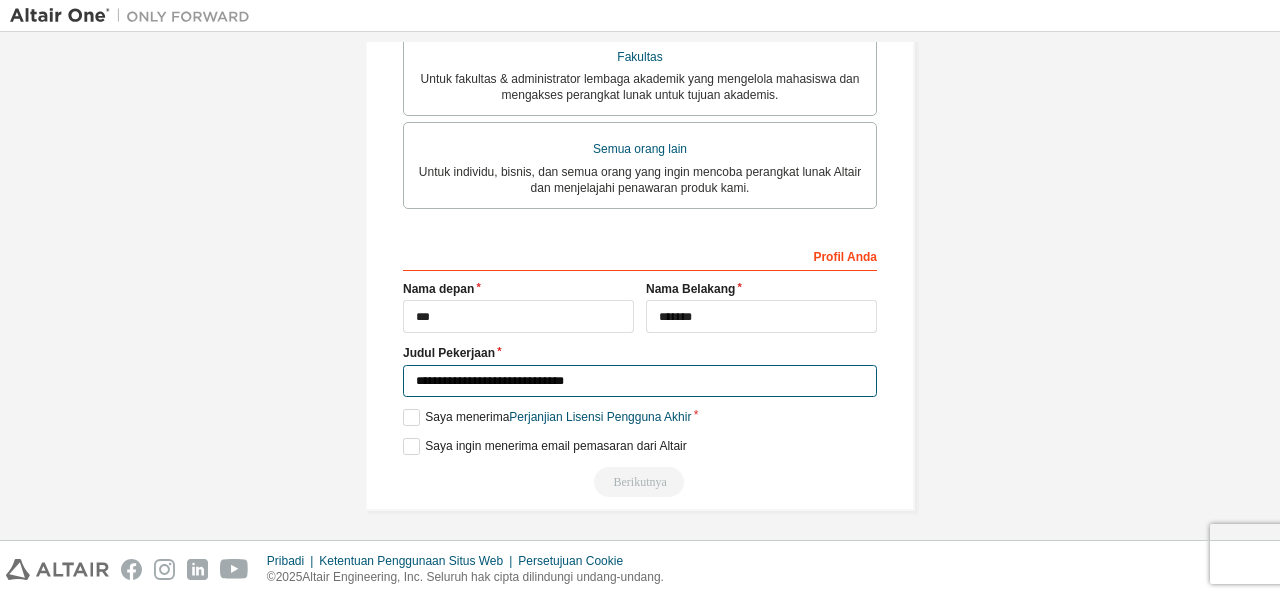 click on "**********" at bounding box center (640, 381) 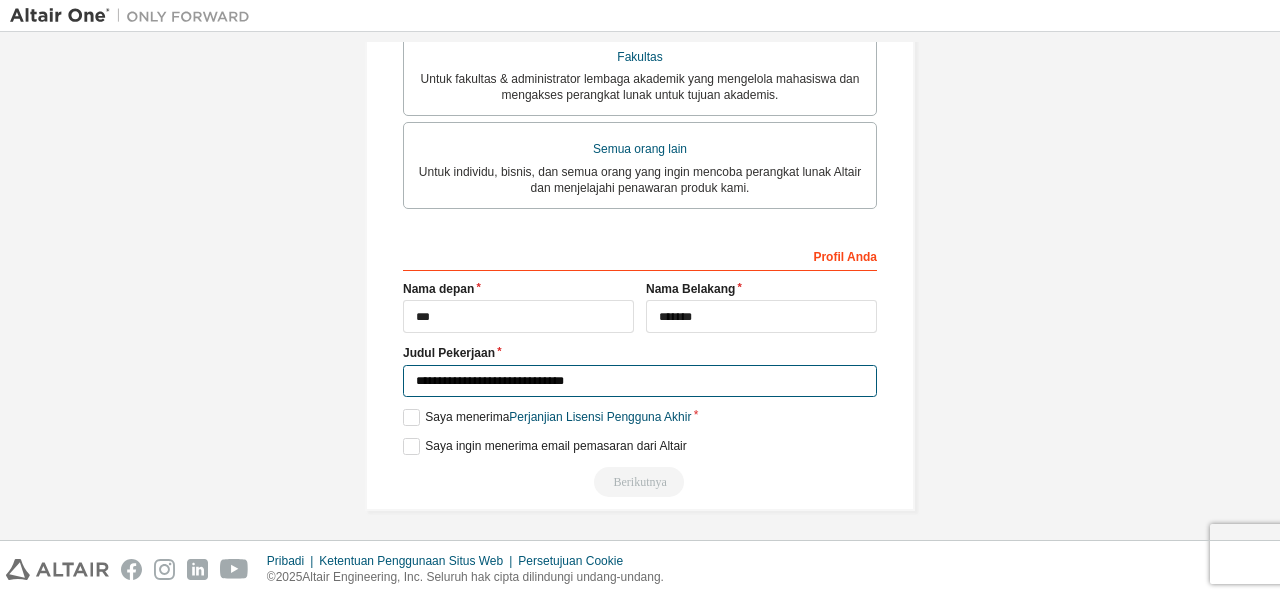 click on "**********" at bounding box center [640, 381] 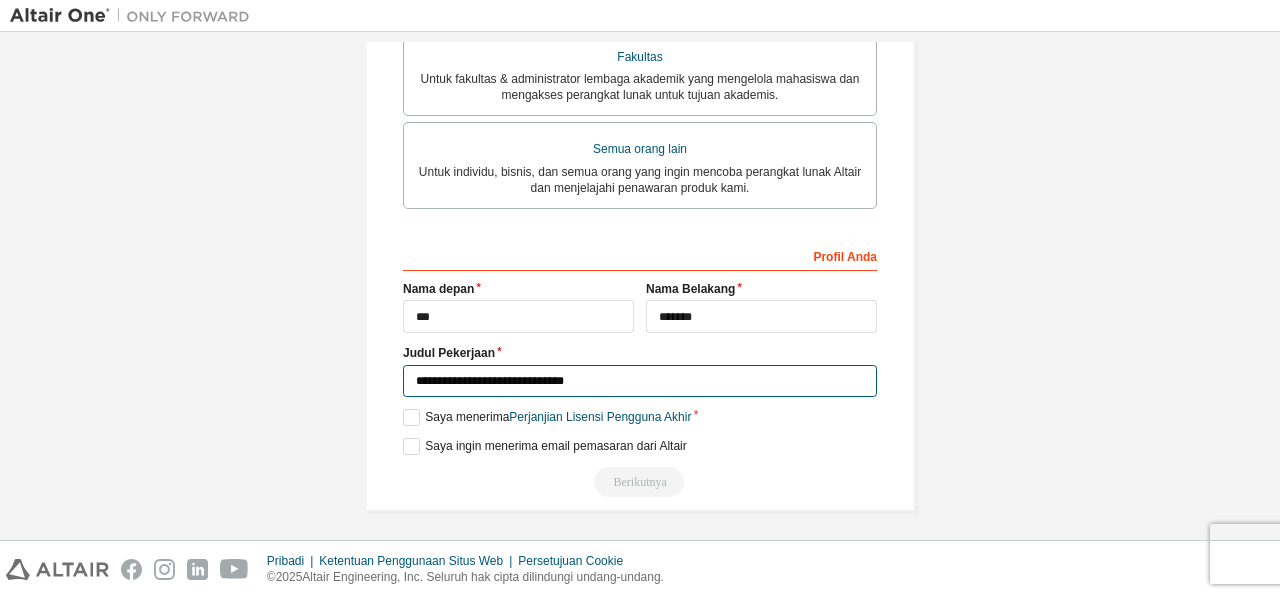 click on "**********" at bounding box center [640, 381] 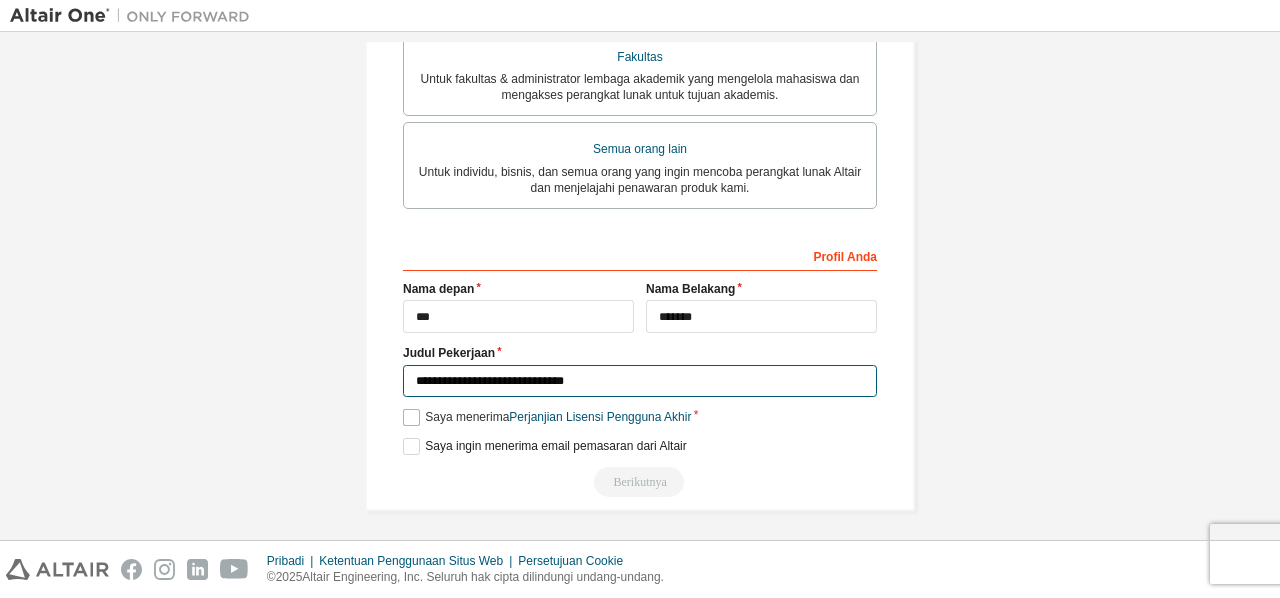 type on "**********" 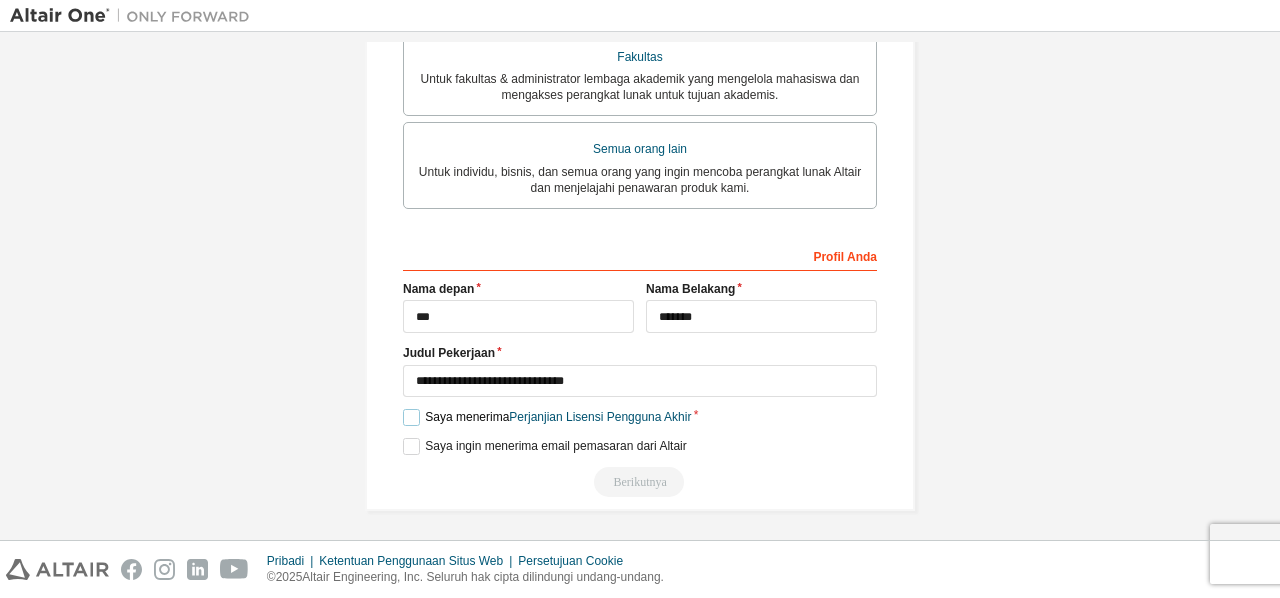 click on "Saya menerima  Perjanjian Lisensi Pengguna Akhir" at bounding box center (547, 417) 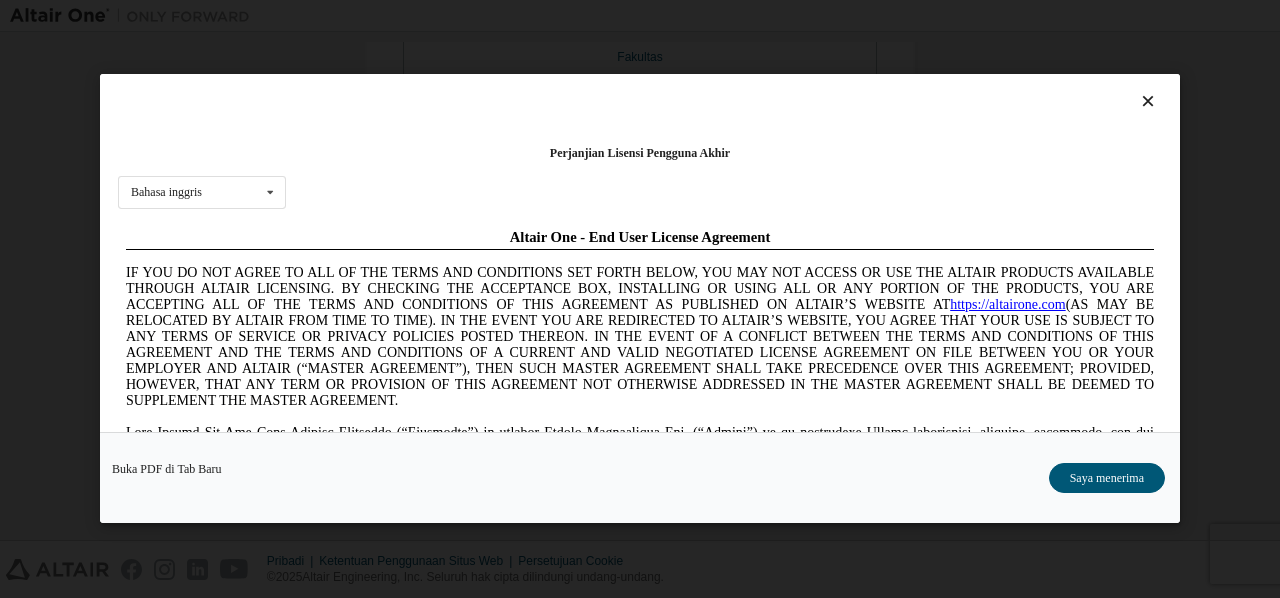 scroll, scrollTop: 0, scrollLeft: 0, axis: both 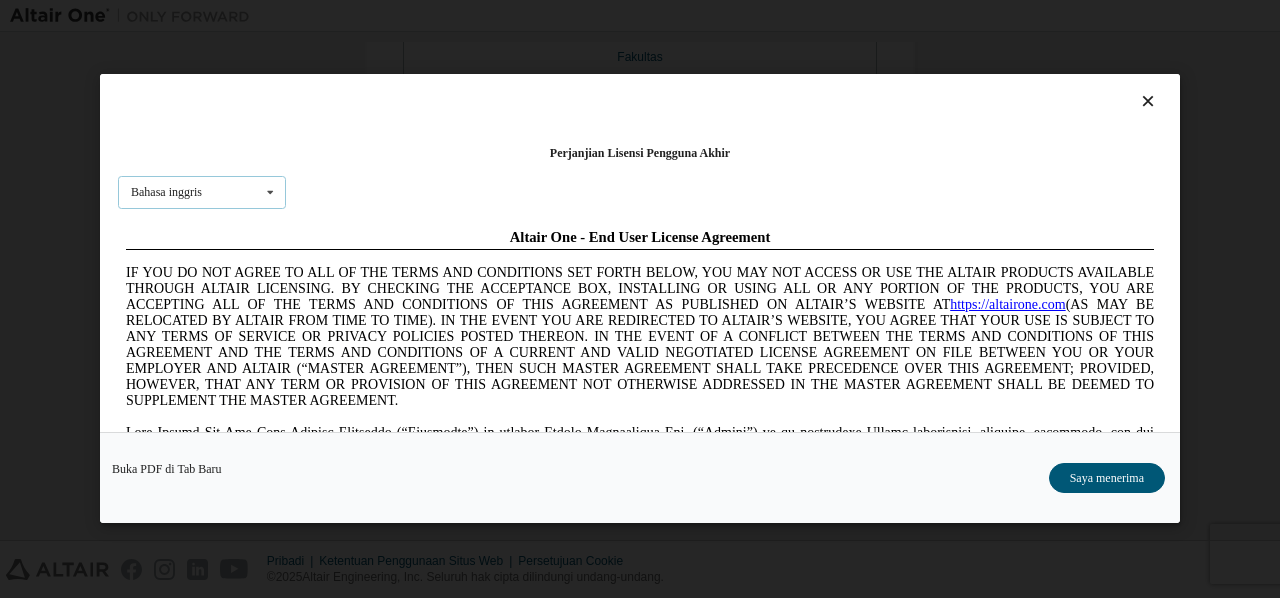 click at bounding box center (270, 192) 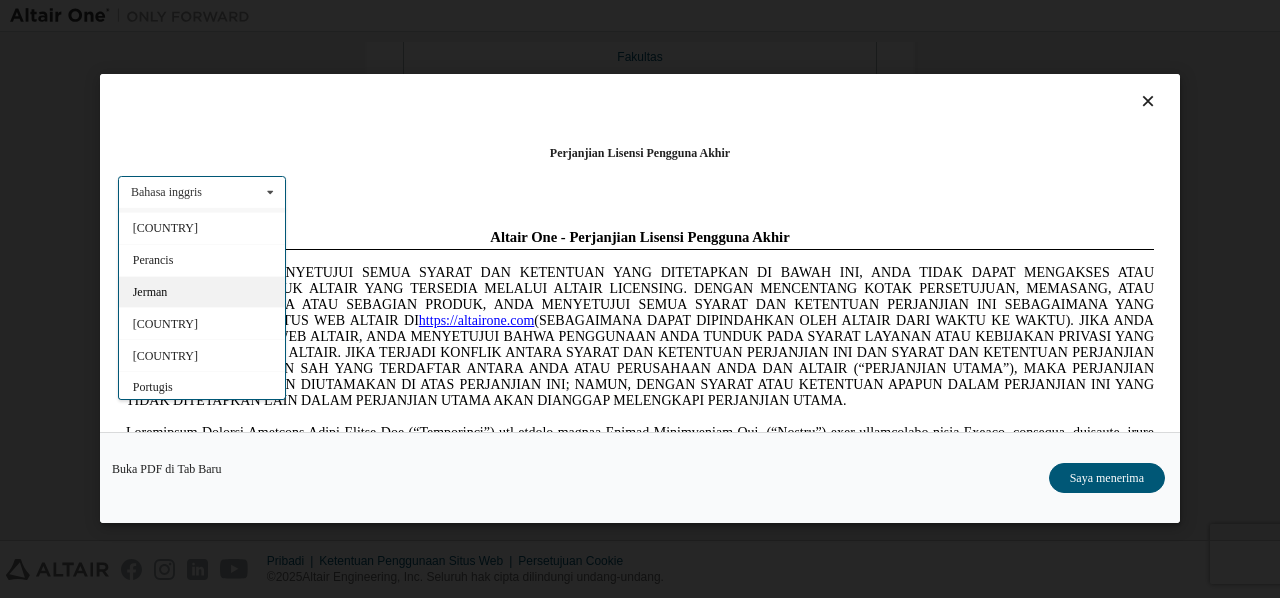 scroll, scrollTop: 0, scrollLeft: 0, axis: both 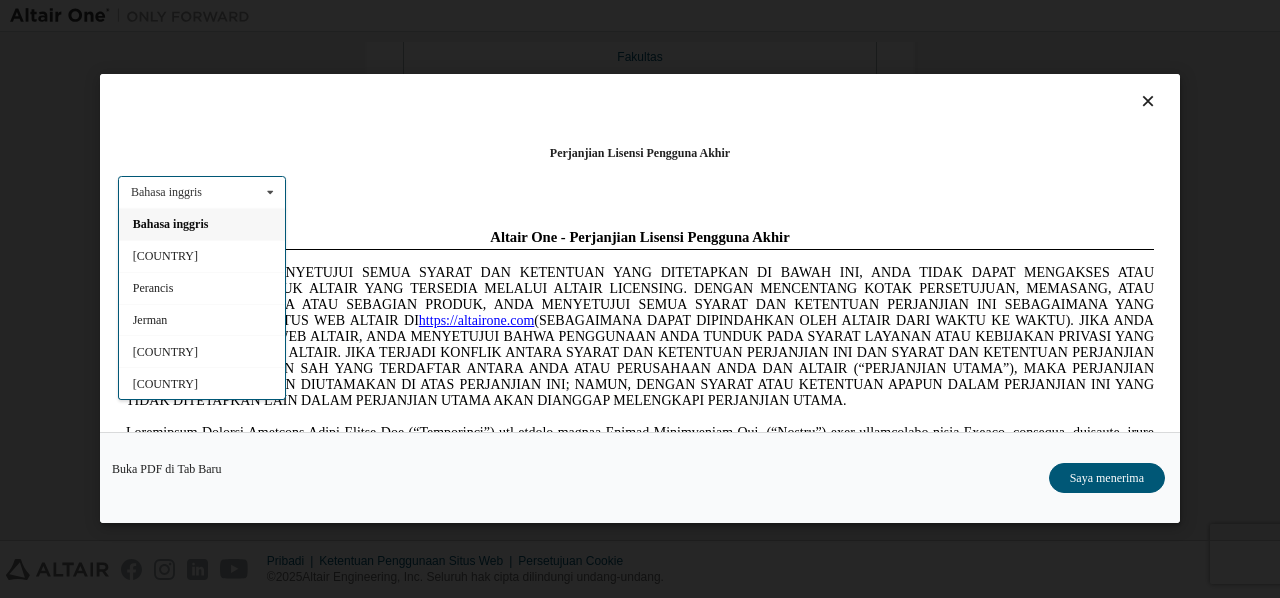click at bounding box center [270, 192] 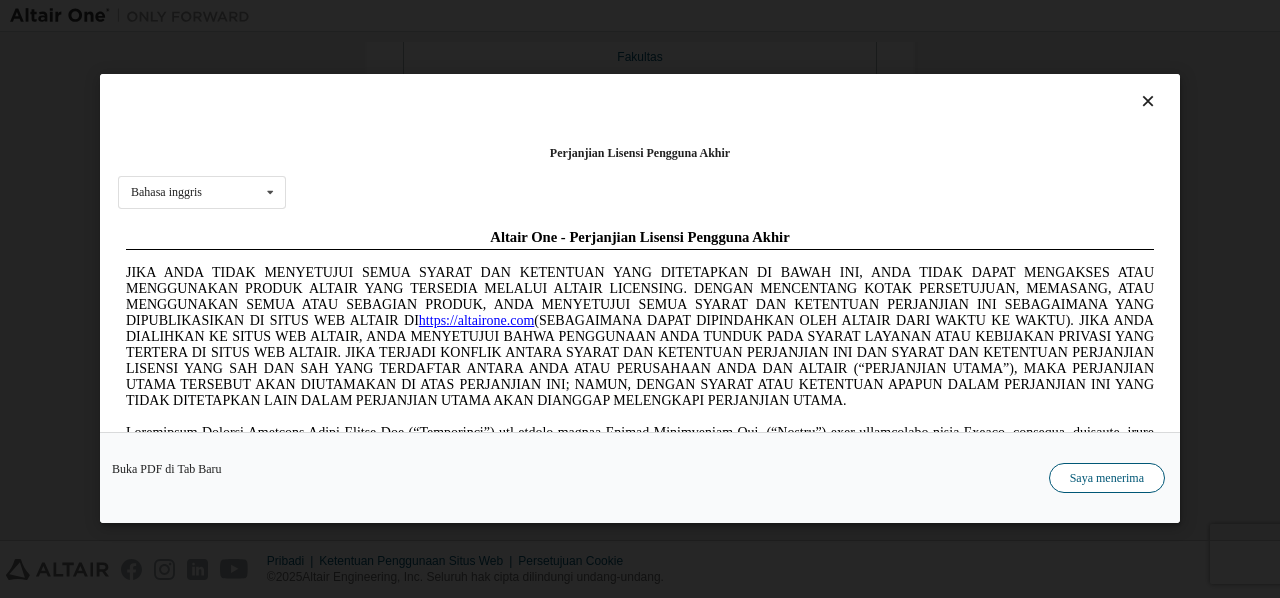 click on "Saya menerima" at bounding box center (1107, 479) 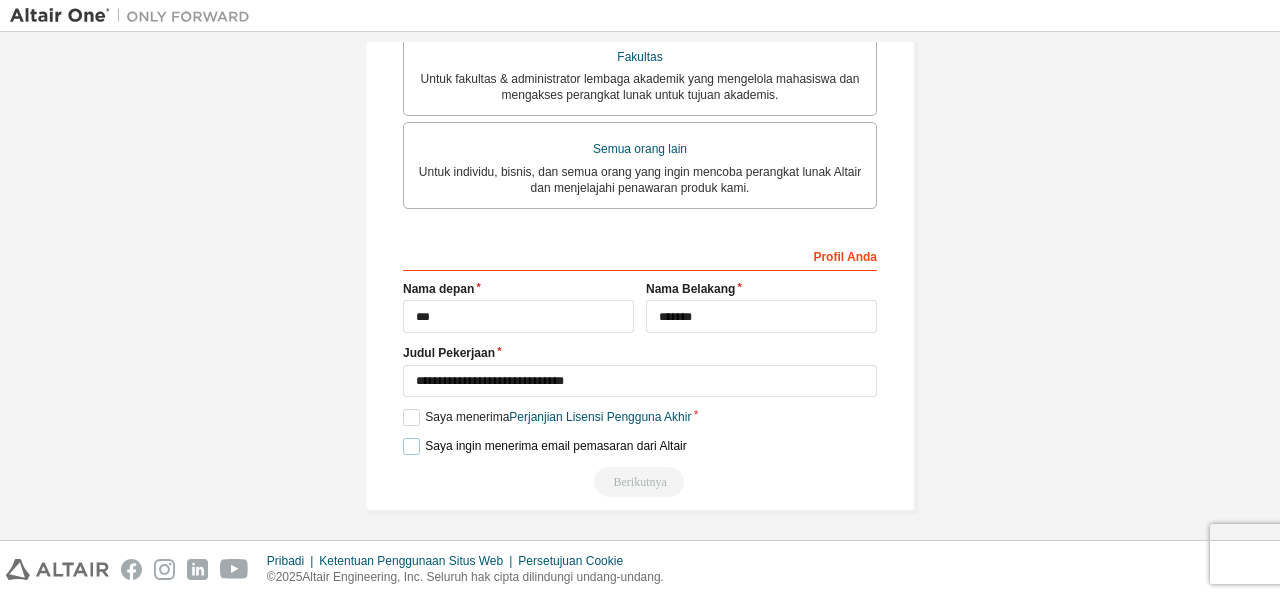 click on "Saya ingin menerima email pemasaran dari Altair" at bounding box center [545, 446] 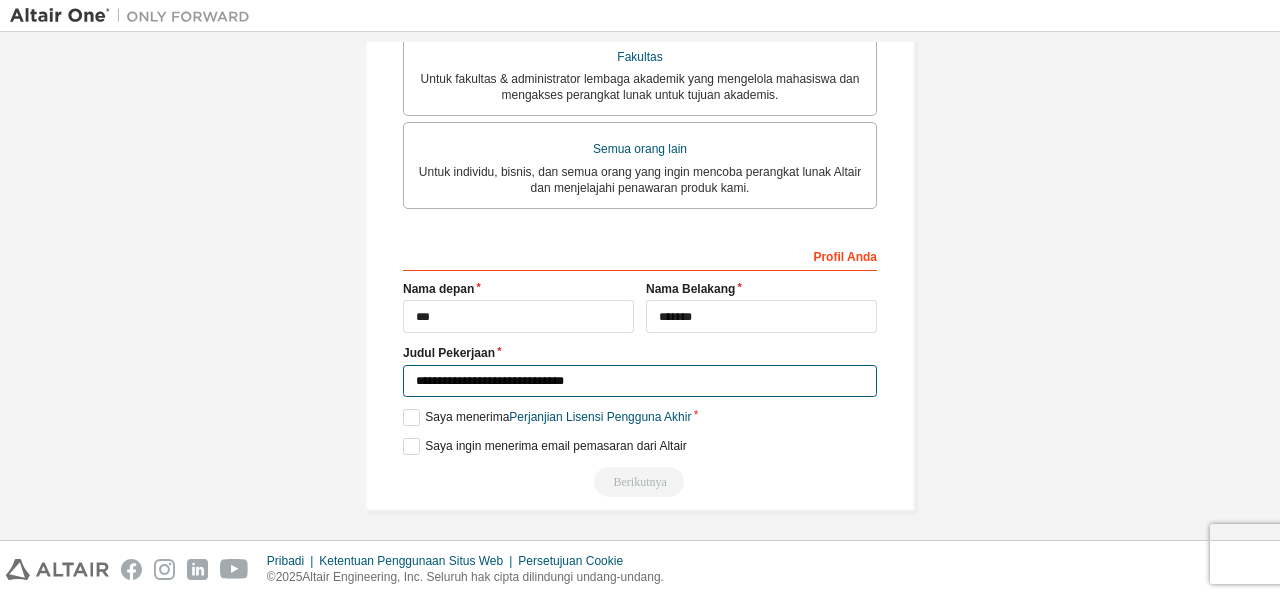 click on "**********" at bounding box center (640, 381) 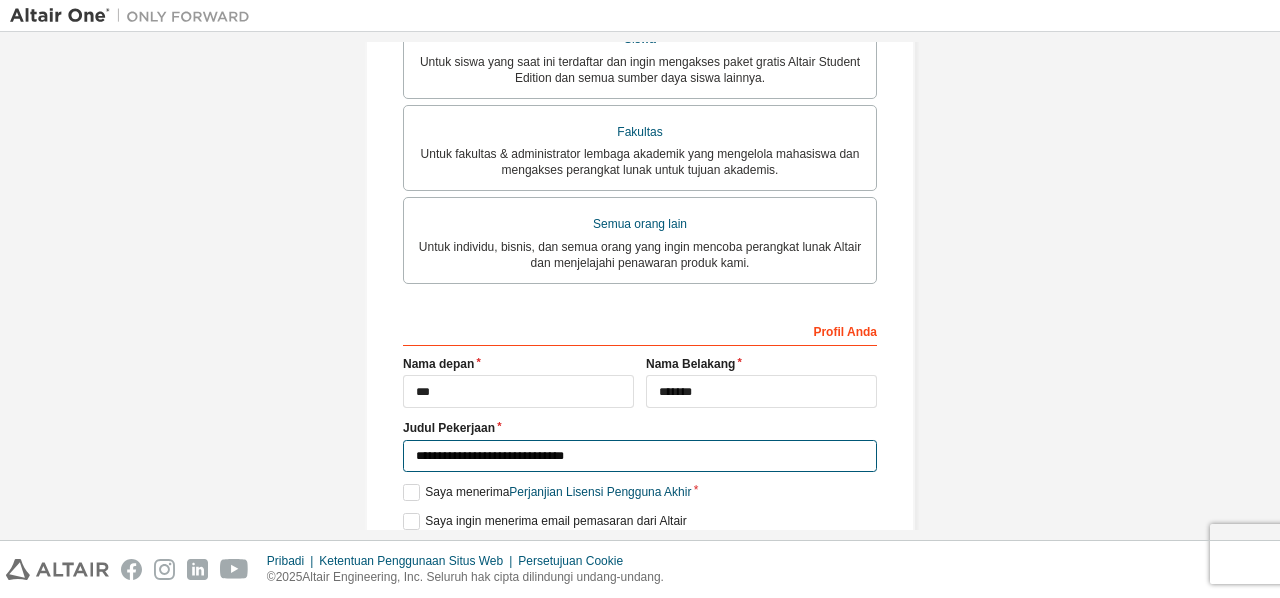 scroll, scrollTop: 490, scrollLeft: 0, axis: vertical 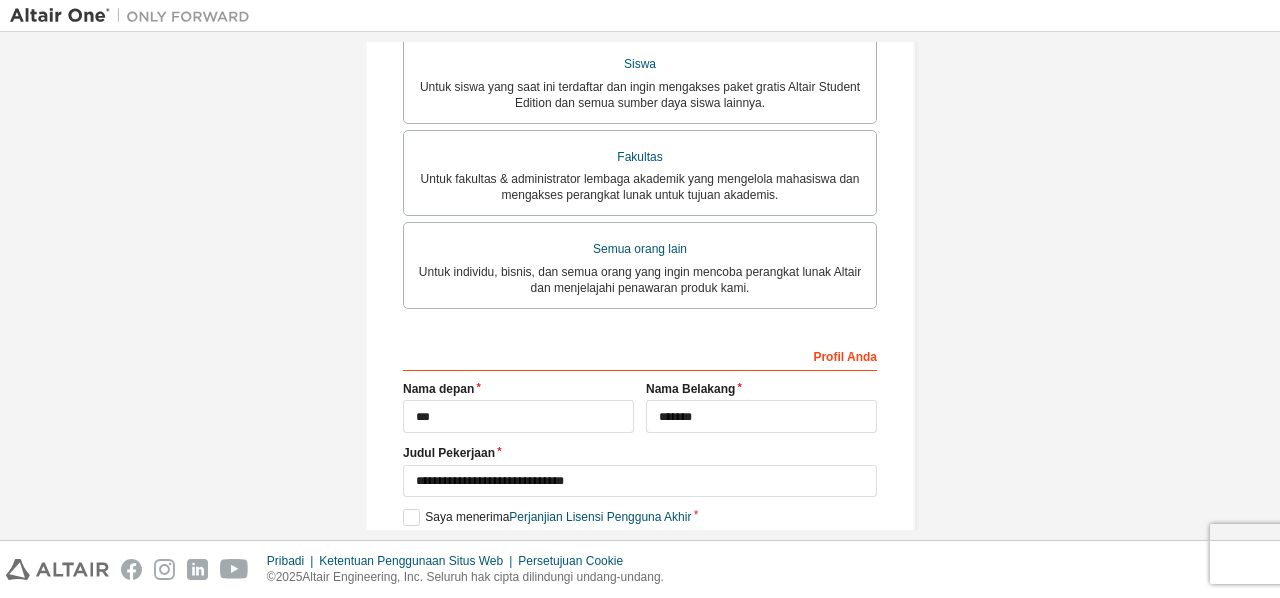click on "Profil Anda Nama depan [NAME] Nama Belakang [NAME] Judul Pekerjaan [JOB TITLE] Harap berikan Negara Bagian/Provinsi untuk membantu kami mengarahkan penjualan dan sumber daya dukungan kepada Anda secara lebih efisien. Saya menerima Perjanjian Lisensi Pengguna Akhir Saya ingin menerima email pemasaran dari Altair" at bounding box center [640, 243] 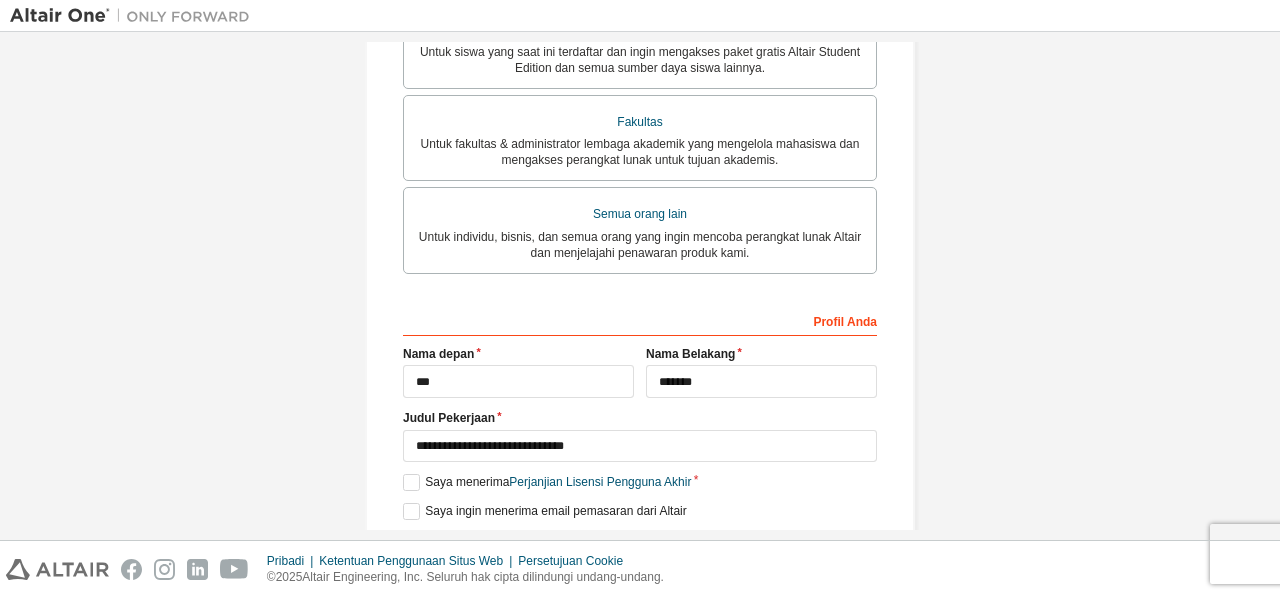 scroll, scrollTop: 590, scrollLeft: 0, axis: vertical 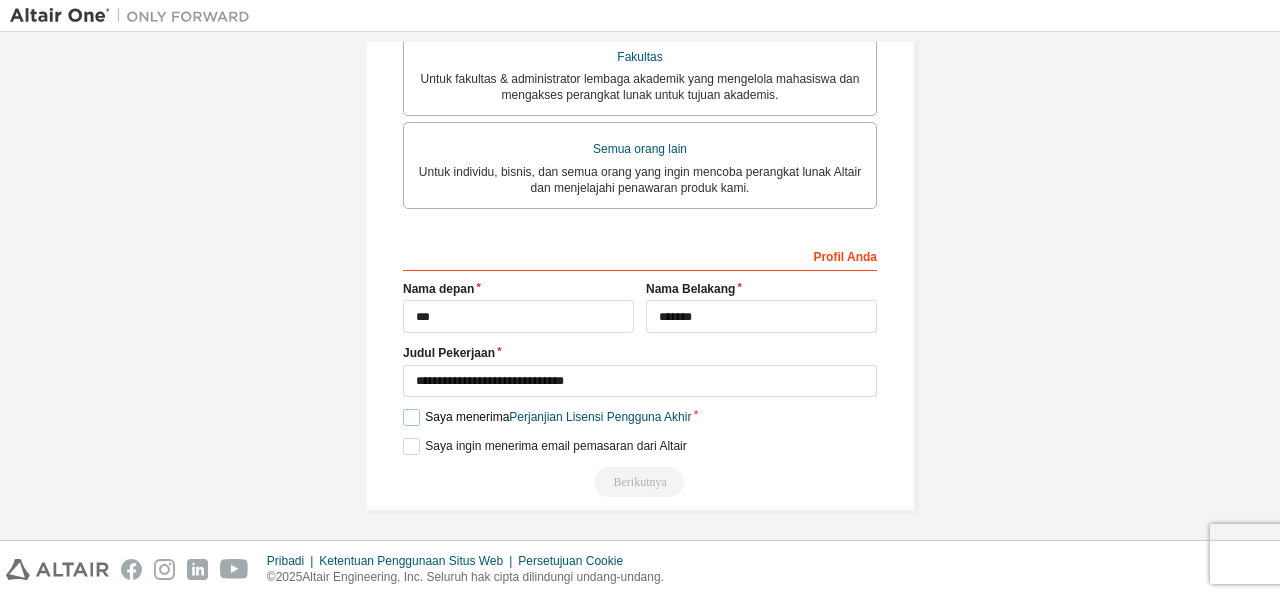click on "Saya menerima  Perjanjian Lisensi Pengguna Akhir" at bounding box center (547, 417) 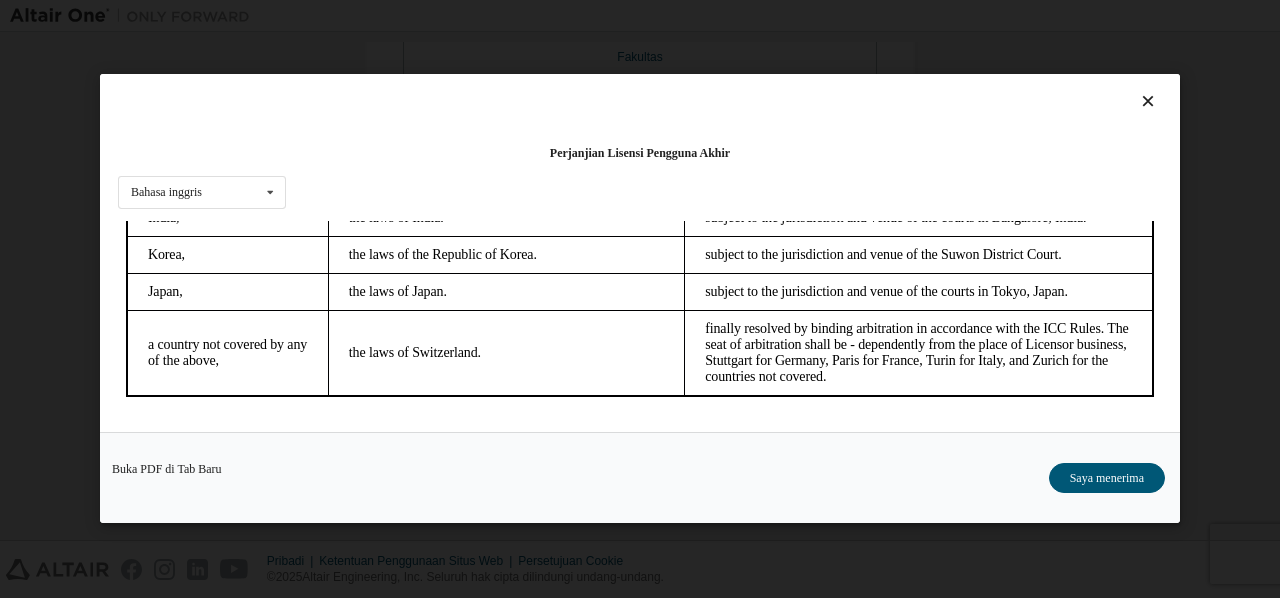 scroll, scrollTop: 5637, scrollLeft: 0, axis: vertical 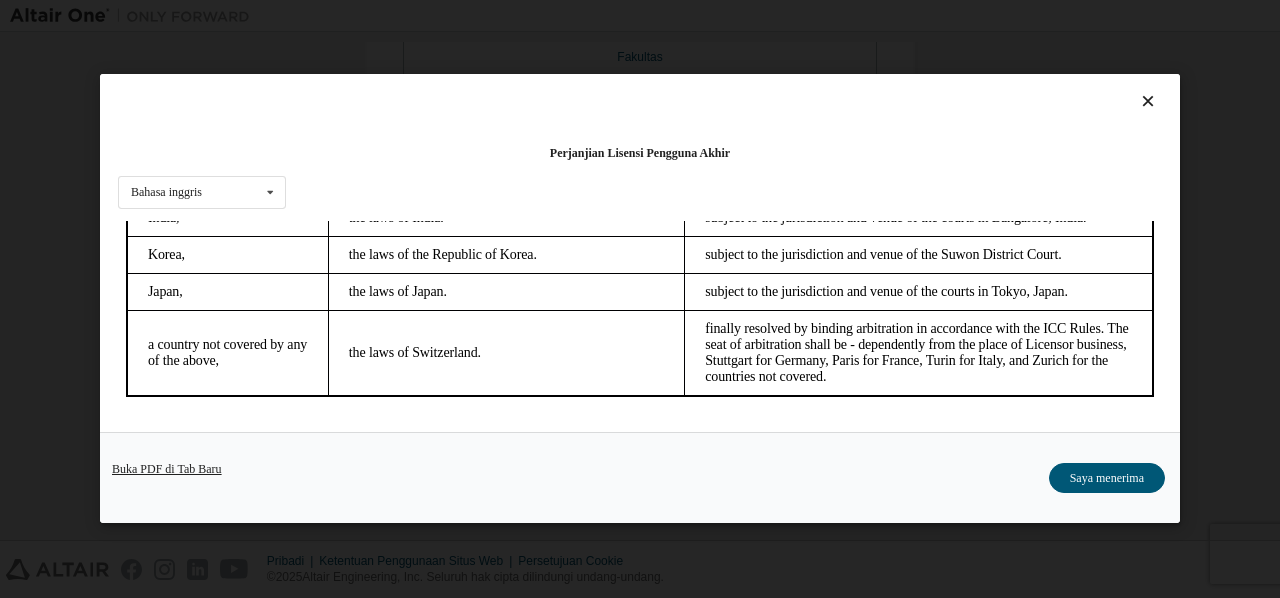click on "Buka PDF di Tab Baru" at bounding box center (167, 470) 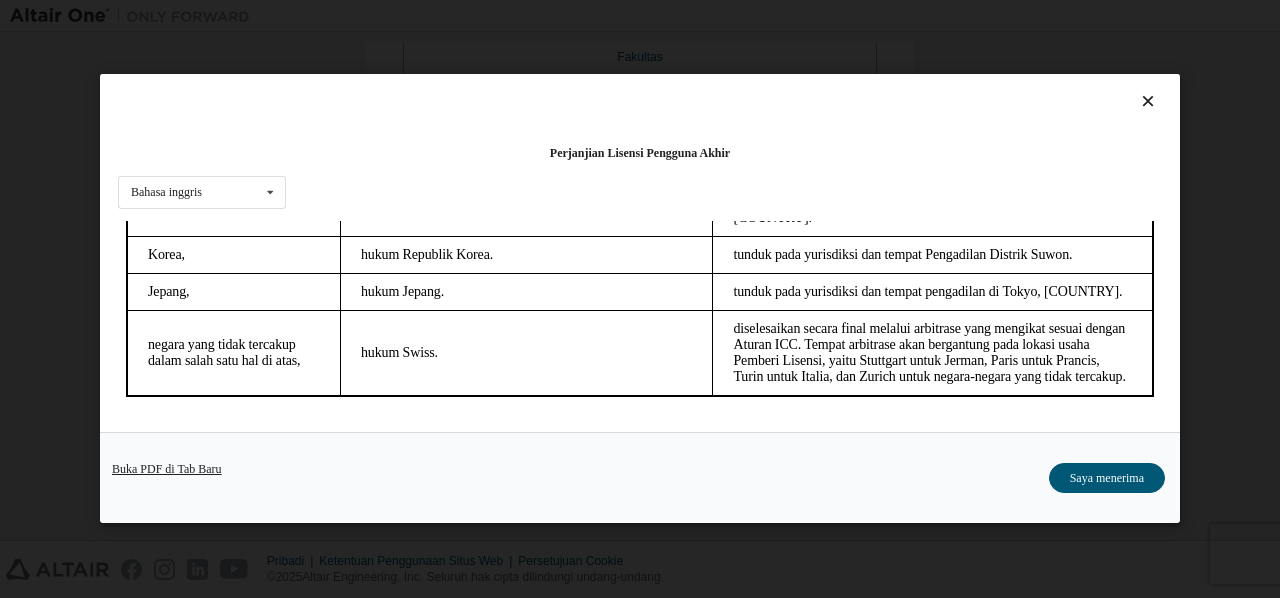 scroll, scrollTop: 5654, scrollLeft: 0, axis: vertical 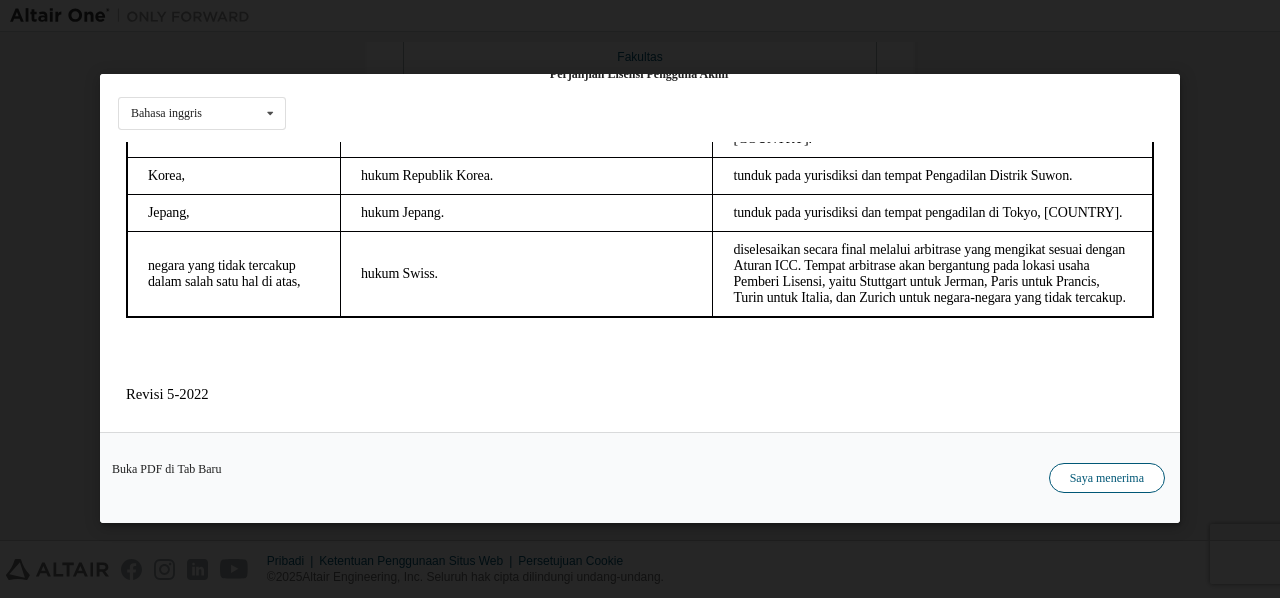 click on "Saya menerima" at bounding box center [1107, 479] 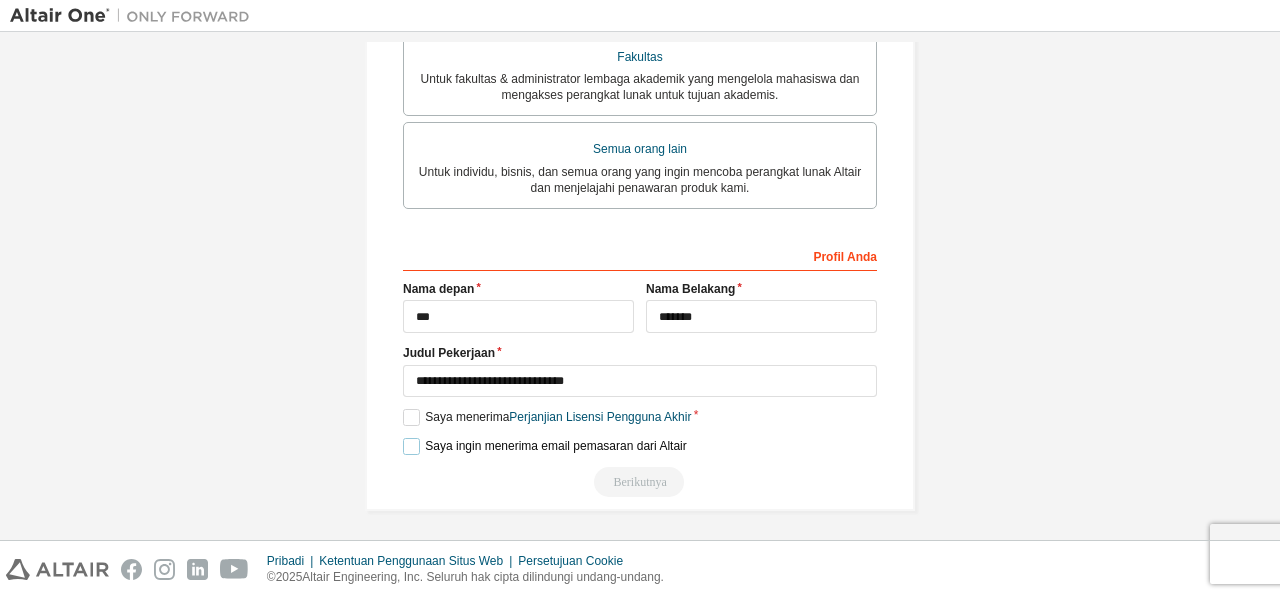 click on "Saya ingin menerima email pemasaran dari Altair" at bounding box center (545, 446) 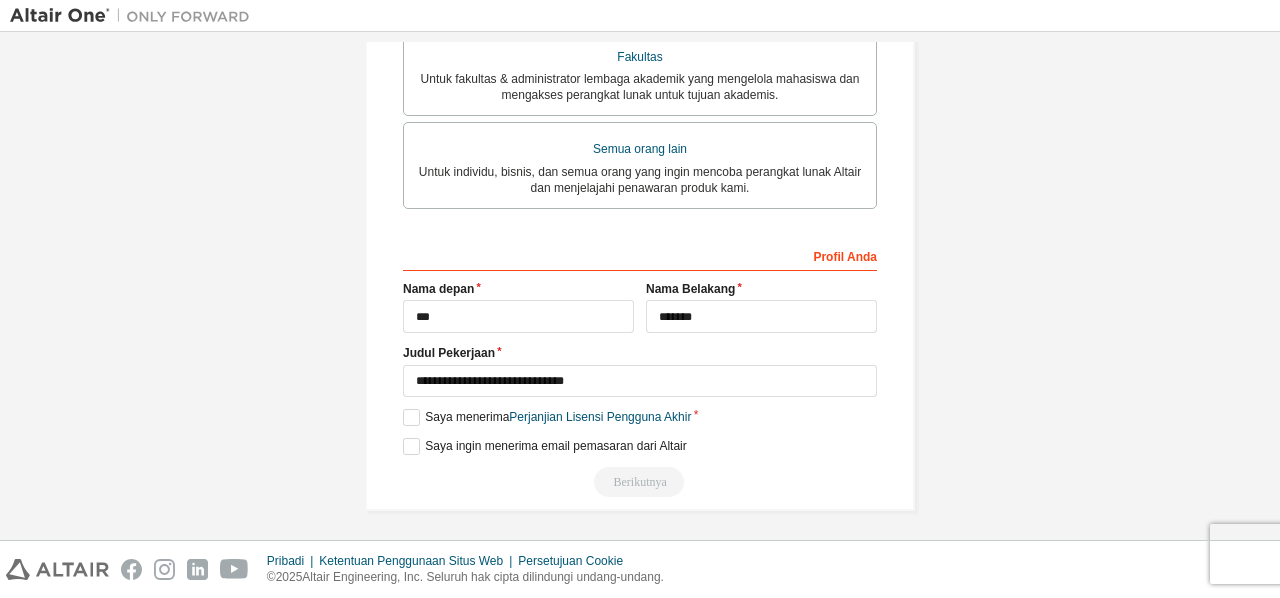 click on "Berikutnya" at bounding box center (640, 482) 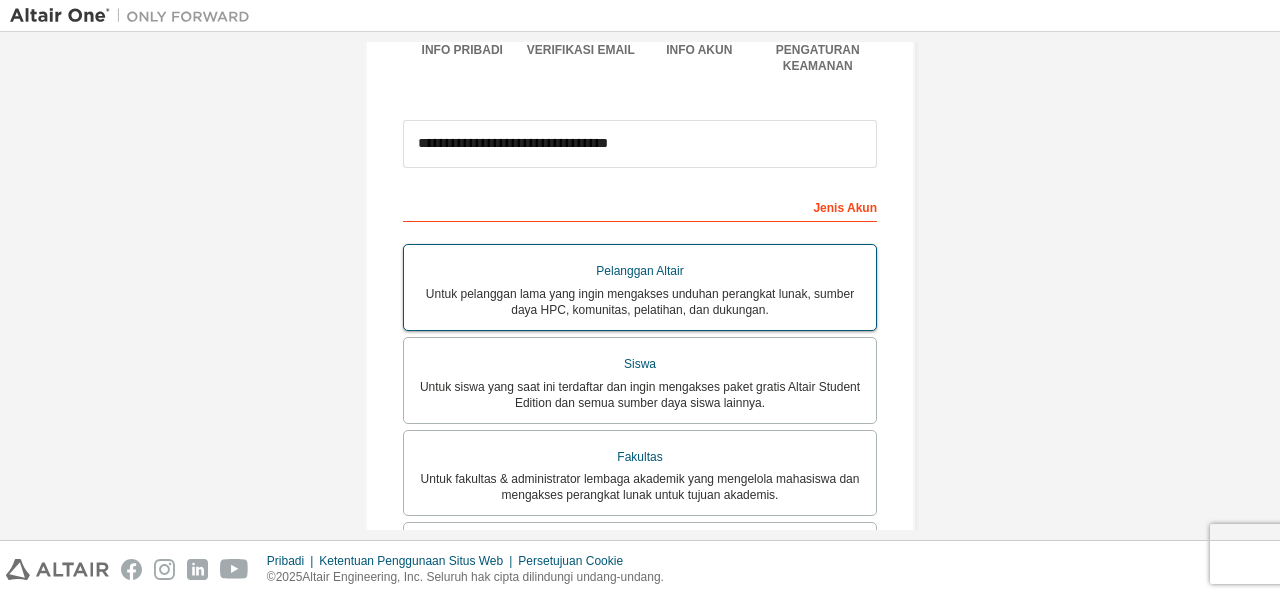 scroll, scrollTop: 290, scrollLeft: 0, axis: vertical 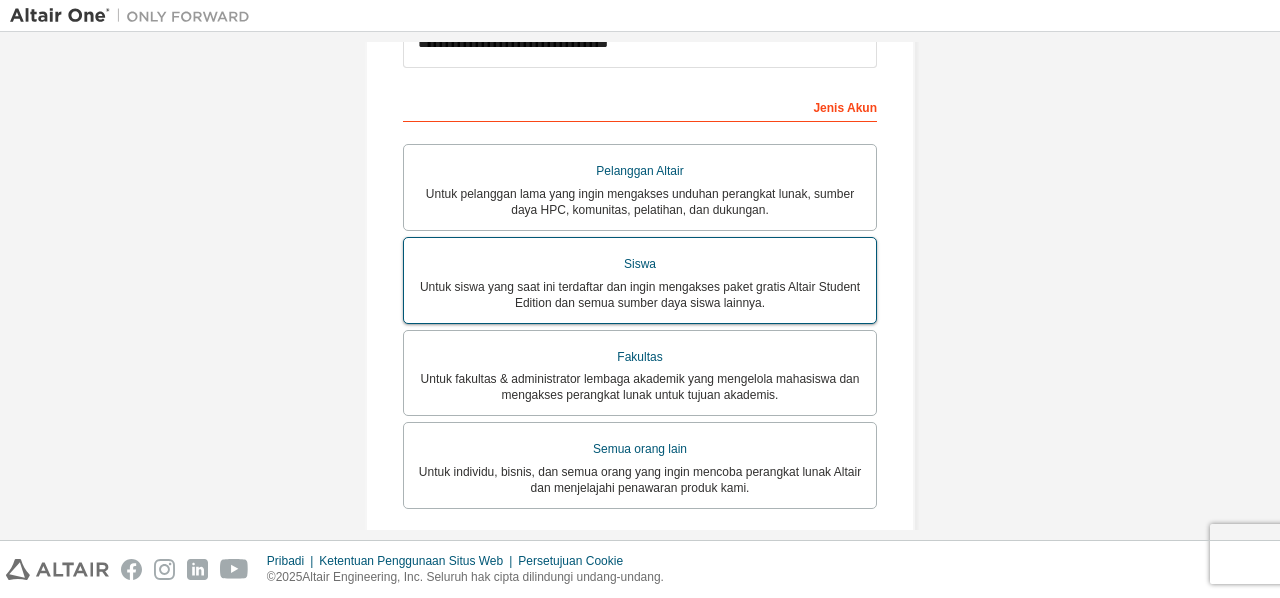 click on "Untuk siswa yang saat ini terdaftar dan ingin mengakses paket gratis Altair Student Edition dan semua sumber daya siswa lainnya." at bounding box center [640, 295] 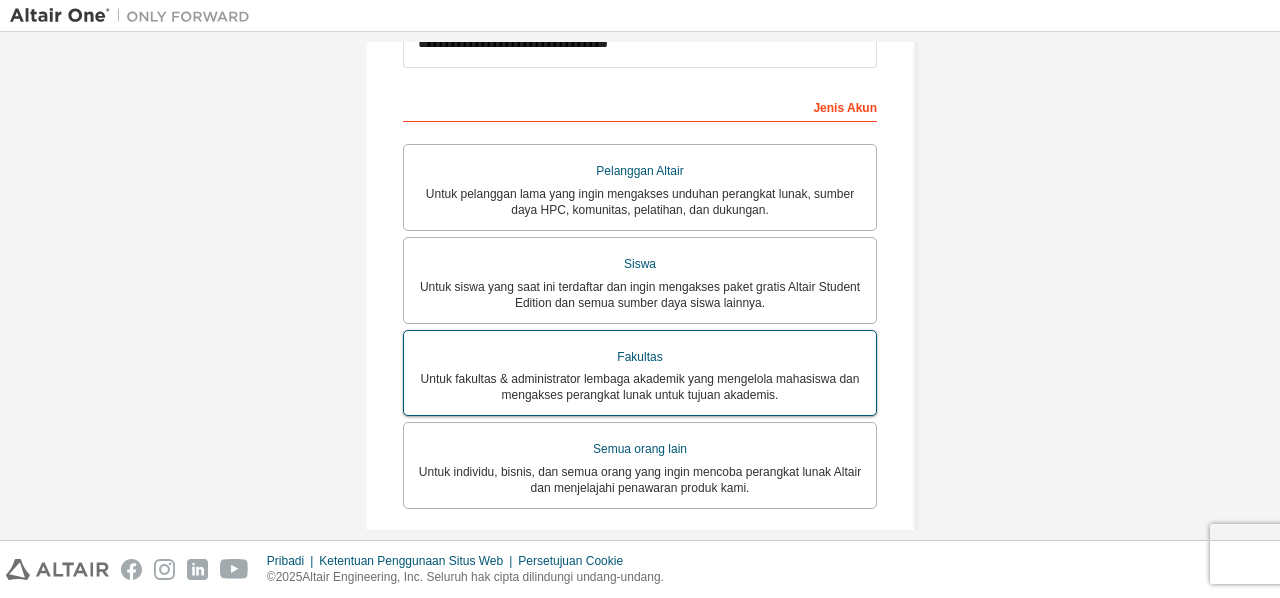 scroll, scrollTop: 590, scrollLeft: 0, axis: vertical 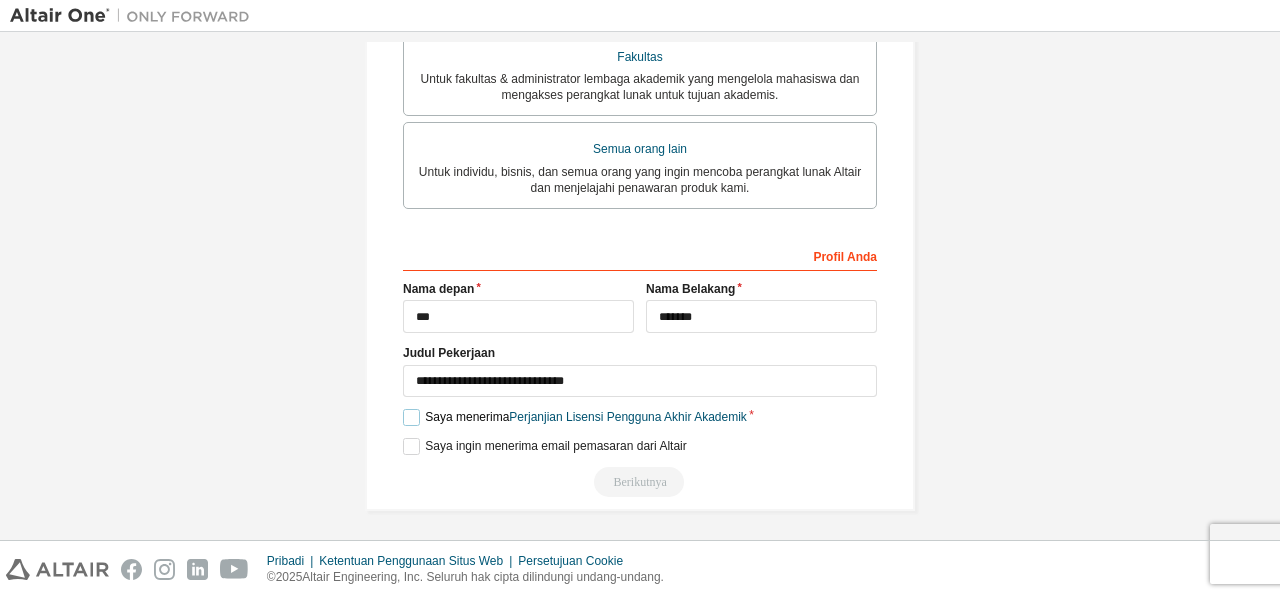 click on "Saya menerima  Perjanjian Lisensi Pengguna Akhir   Akademik" at bounding box center (575, 417) 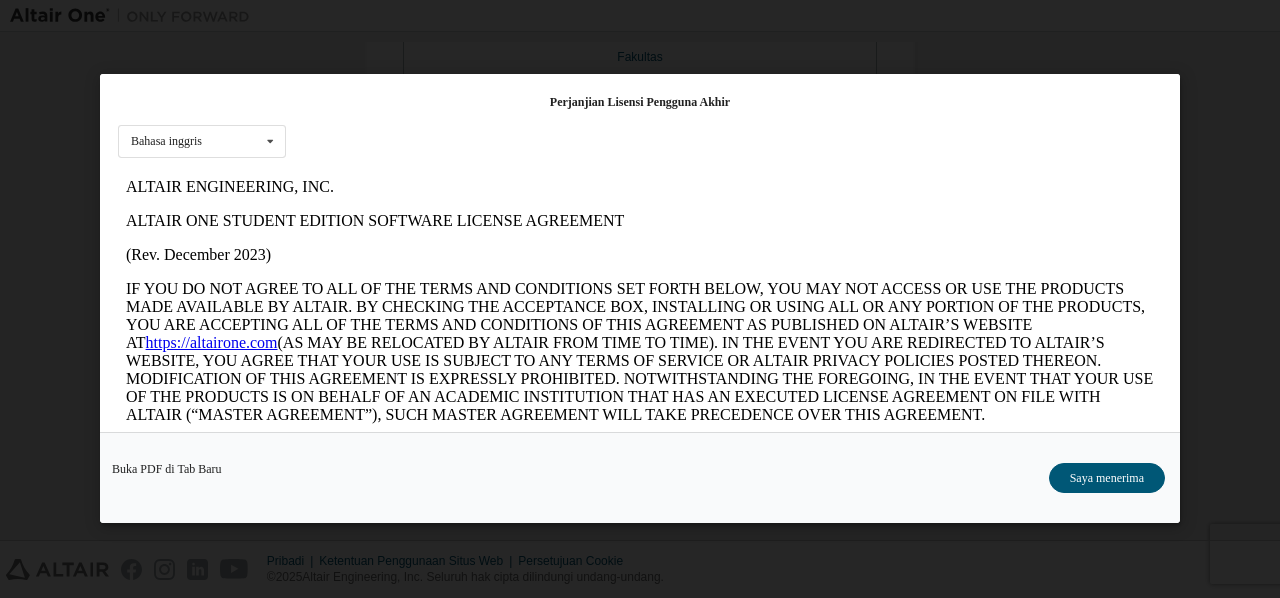 scroll, scrollTop: 0, scrollLeft: 0, axis: both 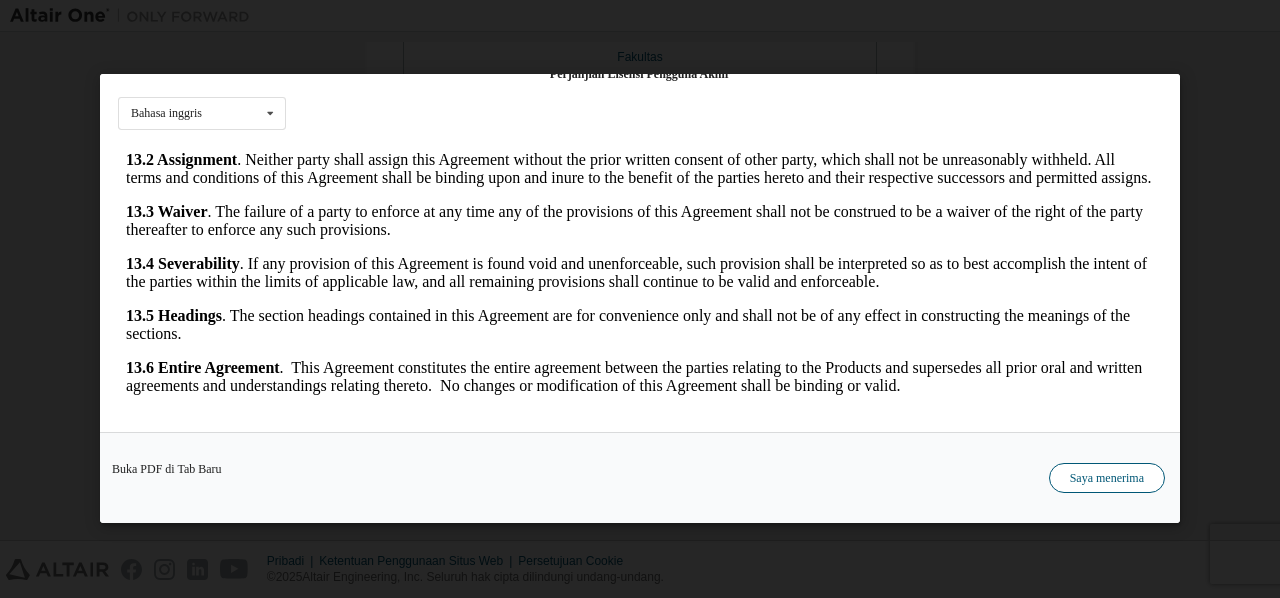 click on "Saya menerima" at bounding box center (1107, 479) 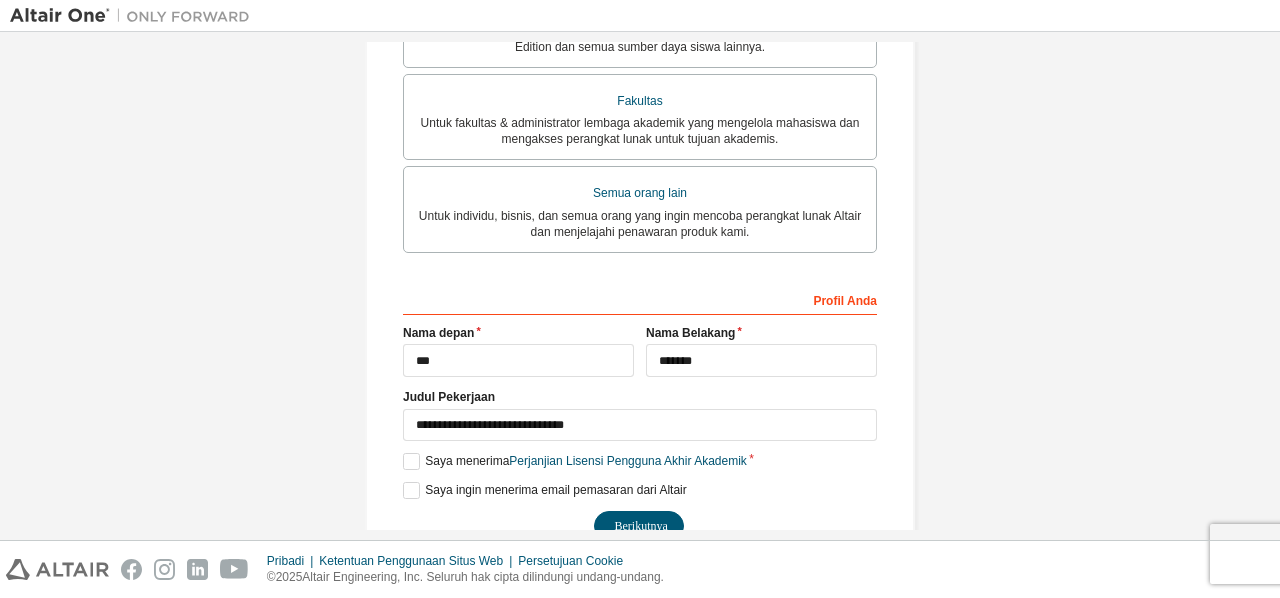 scroll, scrollTop: 590, scrollLeft: 0, axis: vertical 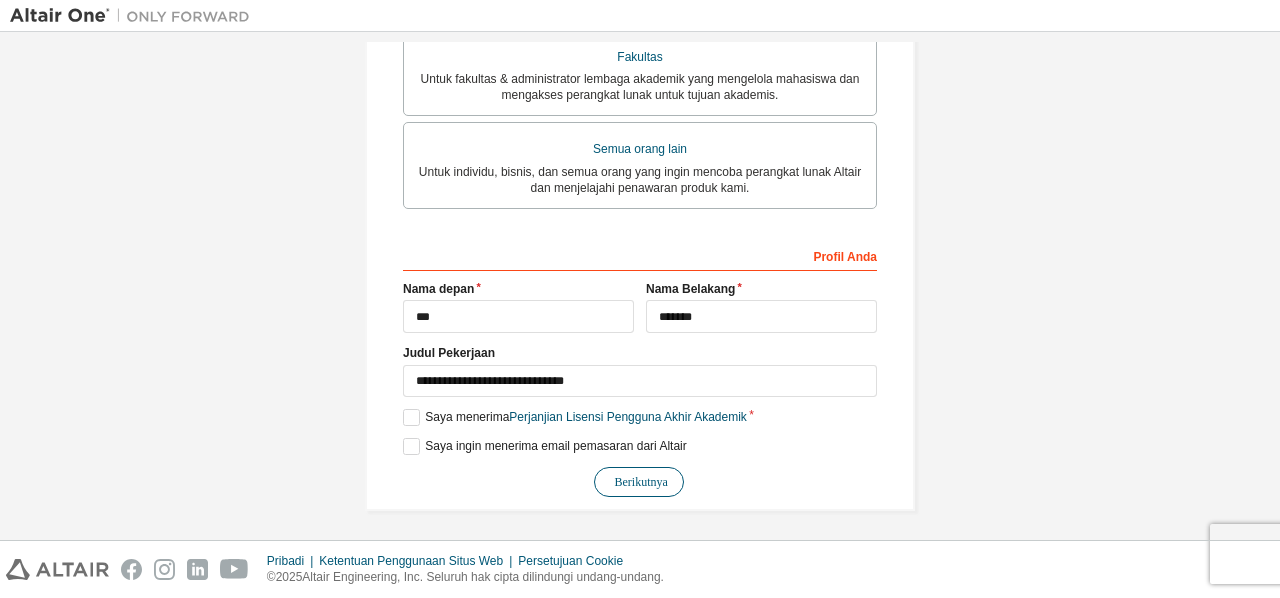 click on "Berikutnya" at bounding box center (639, 482) 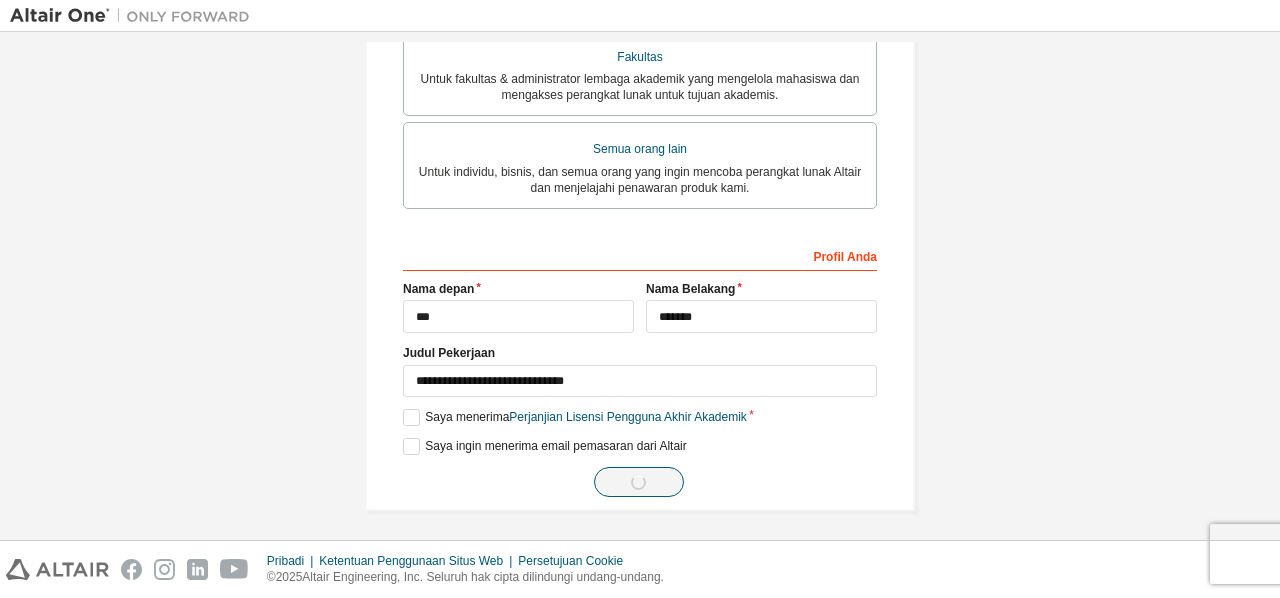 scroll, scrollTop: 8, scrollLeft: 0, axis: vertical 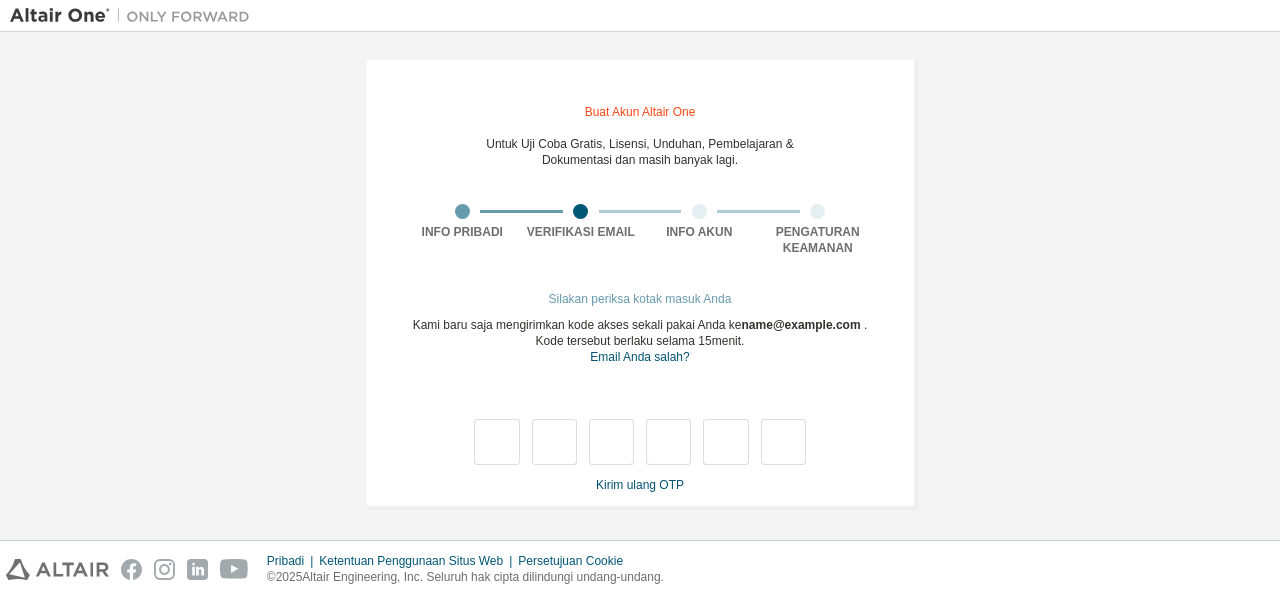 type on "*" 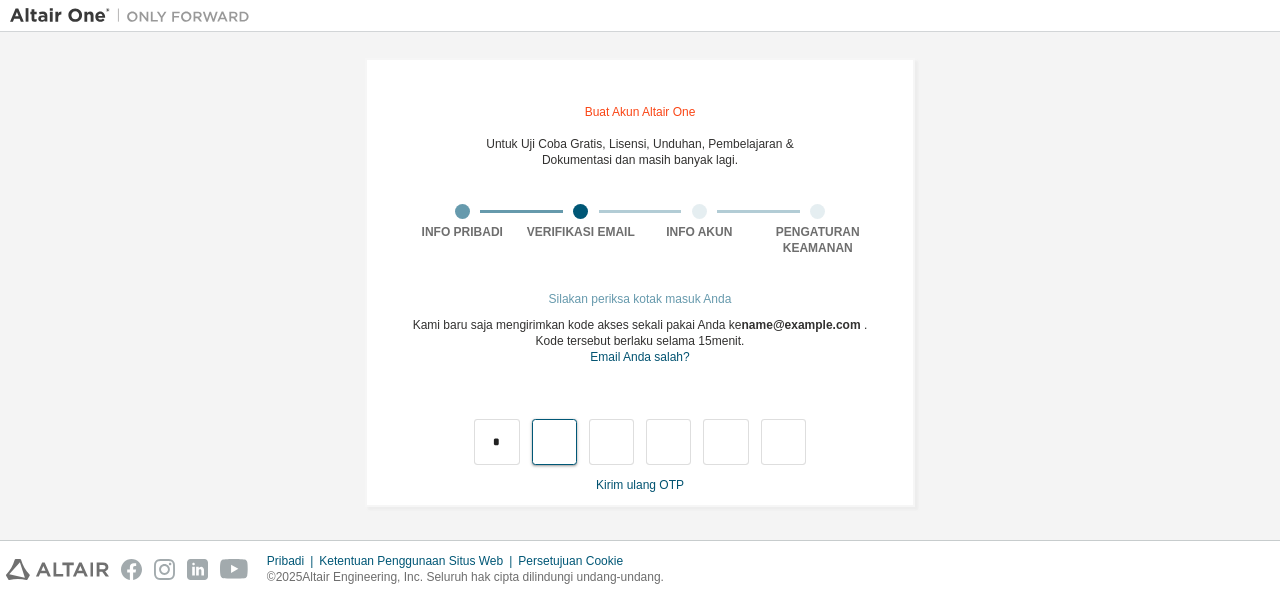 type on "*" 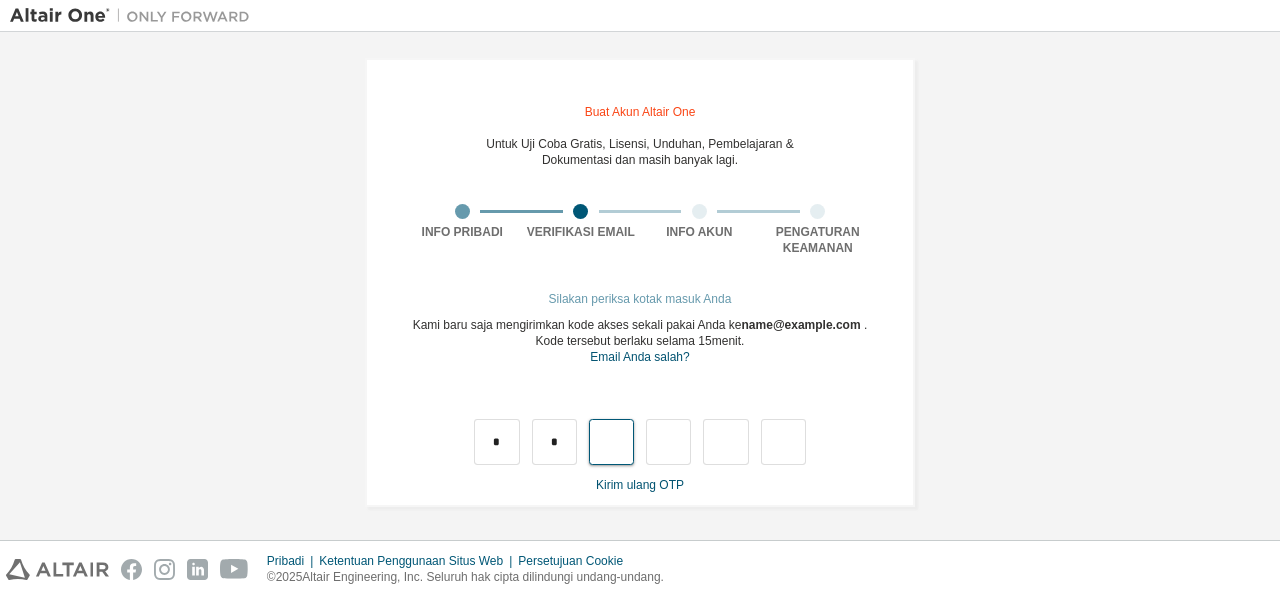 type on "*" 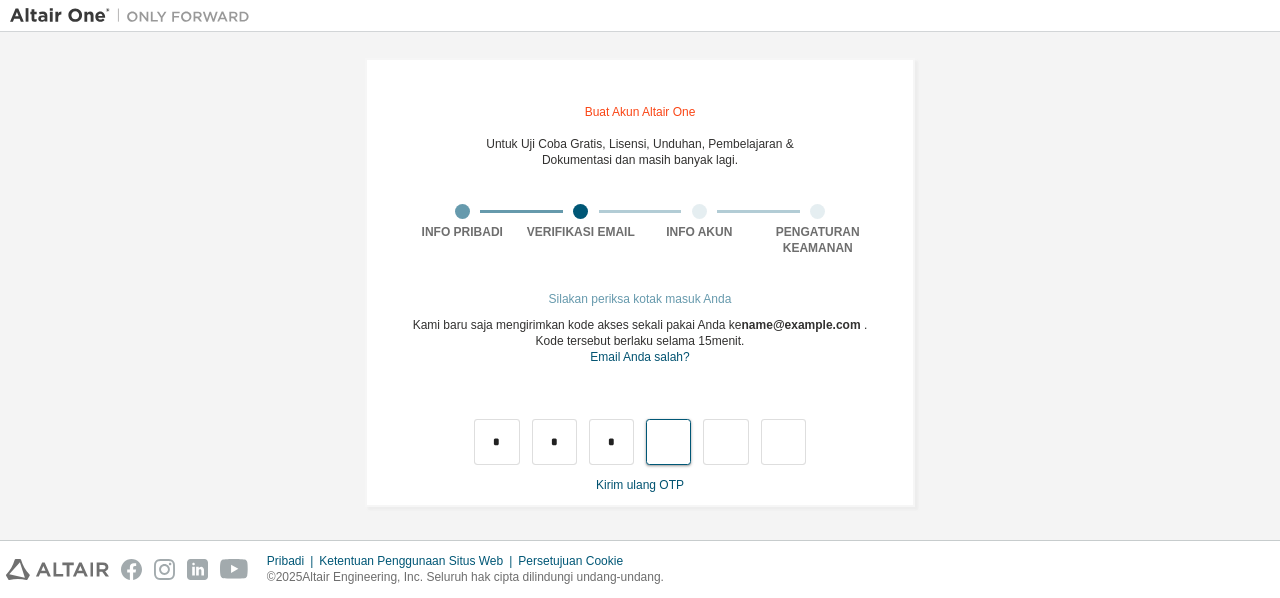 type on "*" 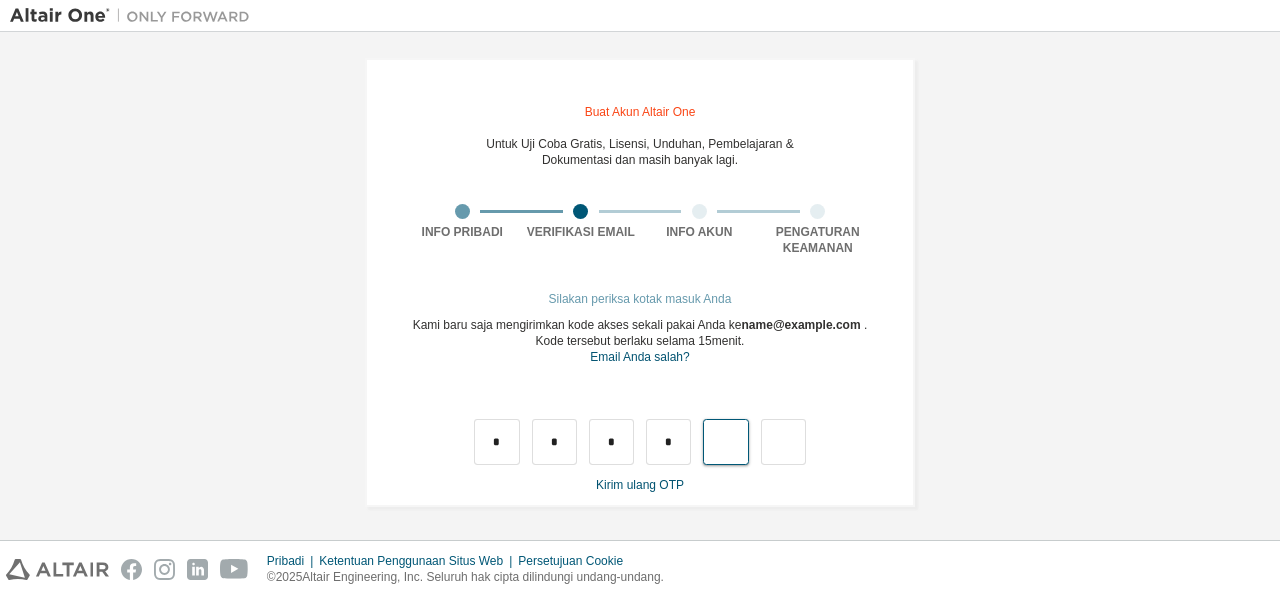 type on "*" 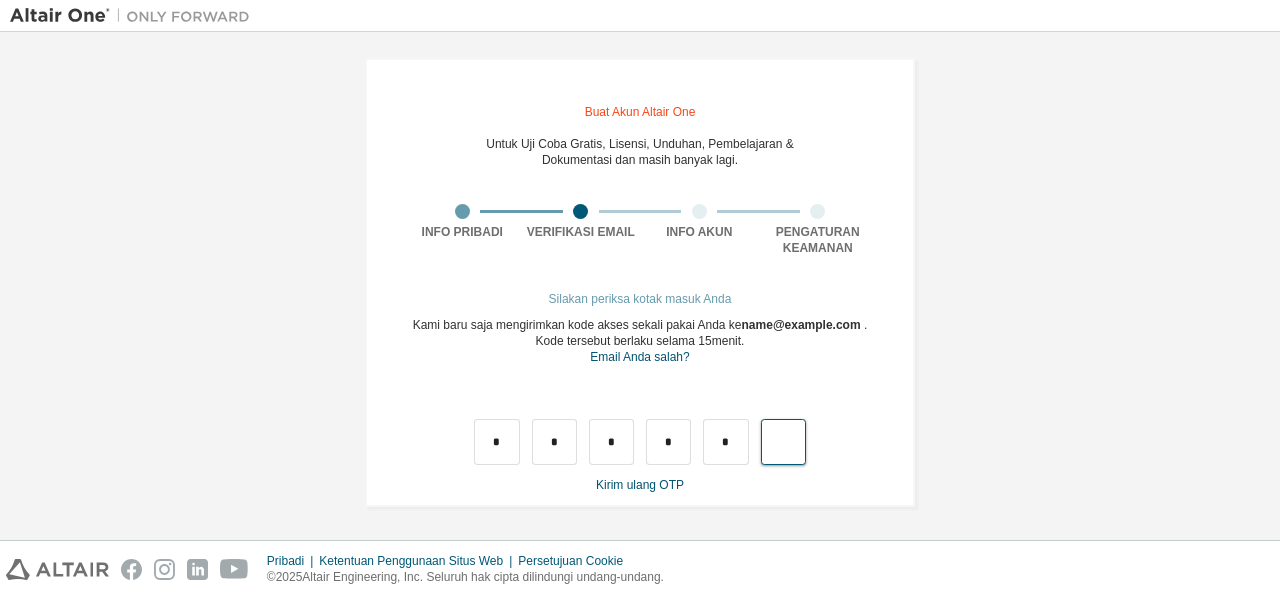 type on "*" 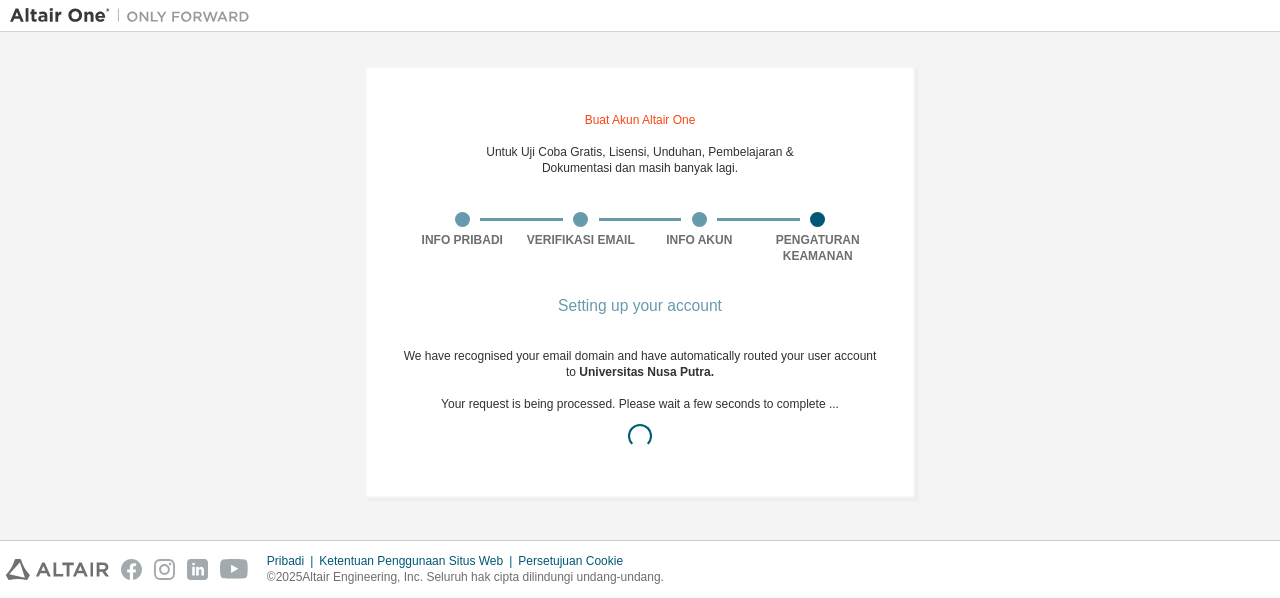scroll, scrollTop: 0, scrollLeft: 0, axis: both 